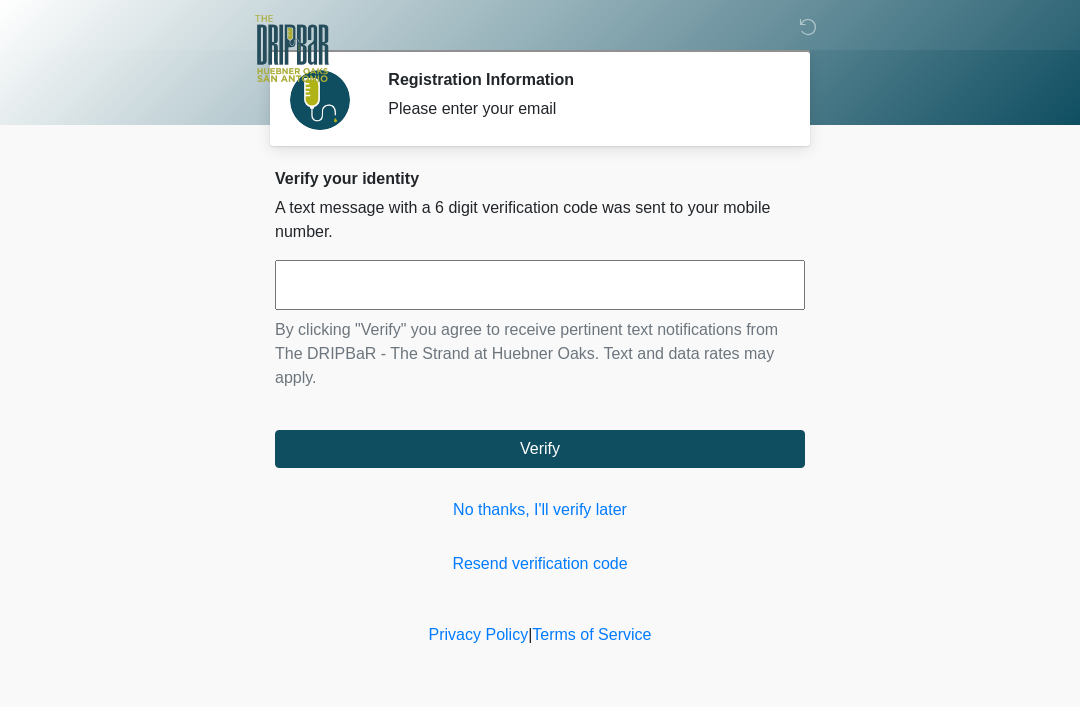 scroll, scrollTop: 0, scrollLeft: 0, axis: both 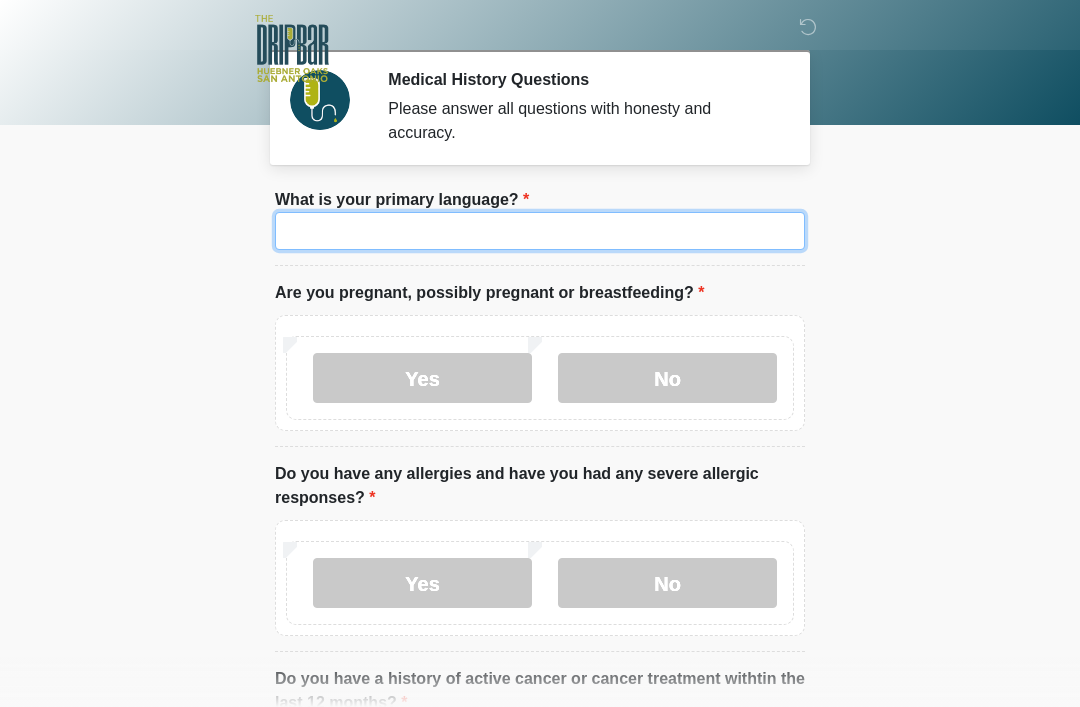 click on "What is your primary language?" at bounding box center [540, 231] 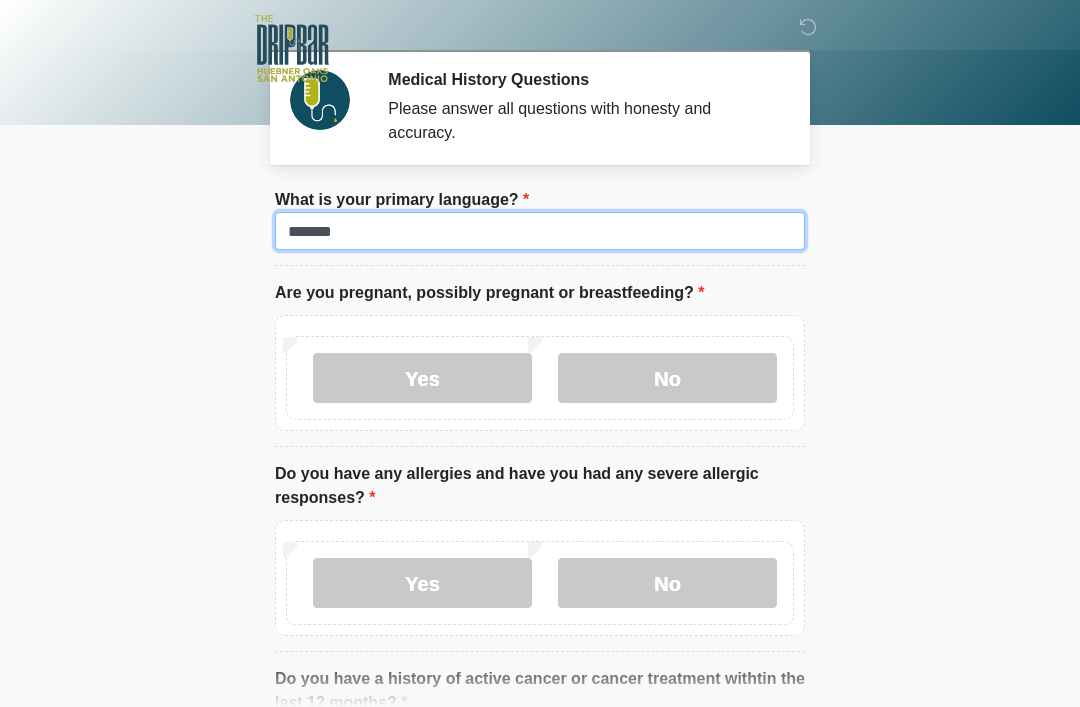 type on "*******" 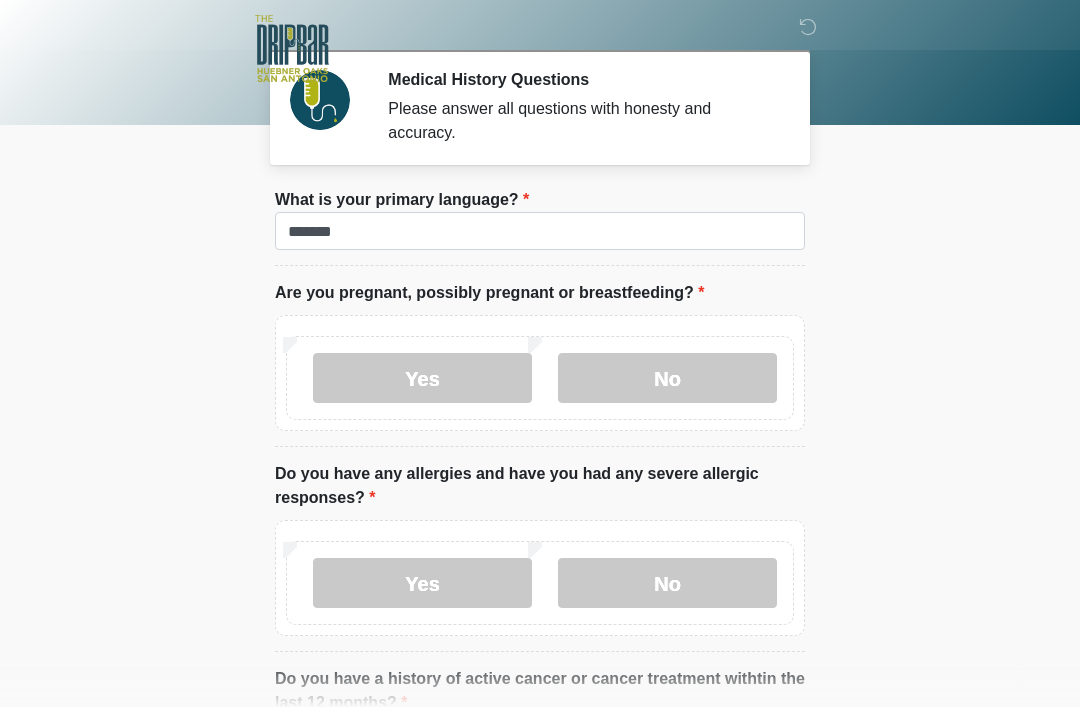 click on "‎ ‎ ‎ ‎
Medical History Questions
Please answer all questions with honesty and accuracy.
Please connect to Wi-Fi now   Provide us with your contact info  Answer some questions about your medical history  Complete a video call with one of our providers
This is the beginning of your  virtual Good Faith Exam .  ﻿﻿﻿﻿﻿﻿﻿﻿ This step is necessary to provide official medical clearance and documentation for your upcoming treatment(s).   ﻿﻿﻿﻿﻿﻿To begin, ﻿﻿﻿﻿﻿﻿ press the continue button below and answer all questions with honesty.
Continue
Please be sure your device is connected to a Wi-Fi Network for quicker service.  .
Continue" at bounding box center [540, 353] 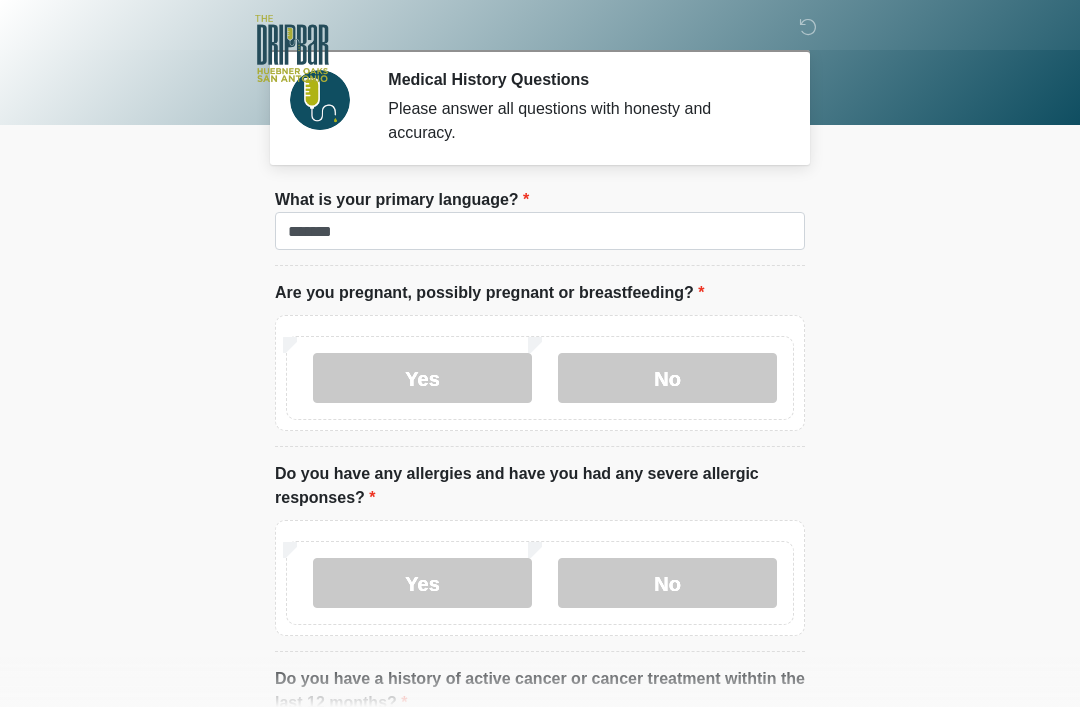 click on "No" at bounding box center (667, 378) 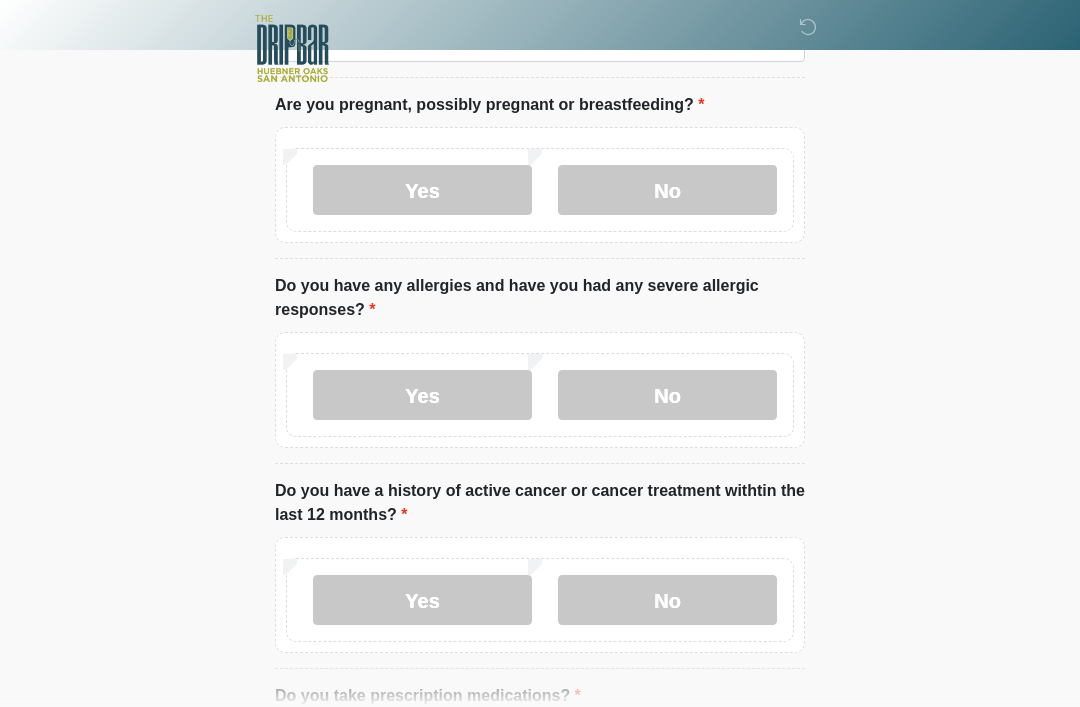 scroll, scrollTop: 187, scrollLeft: 0, axis: vertical 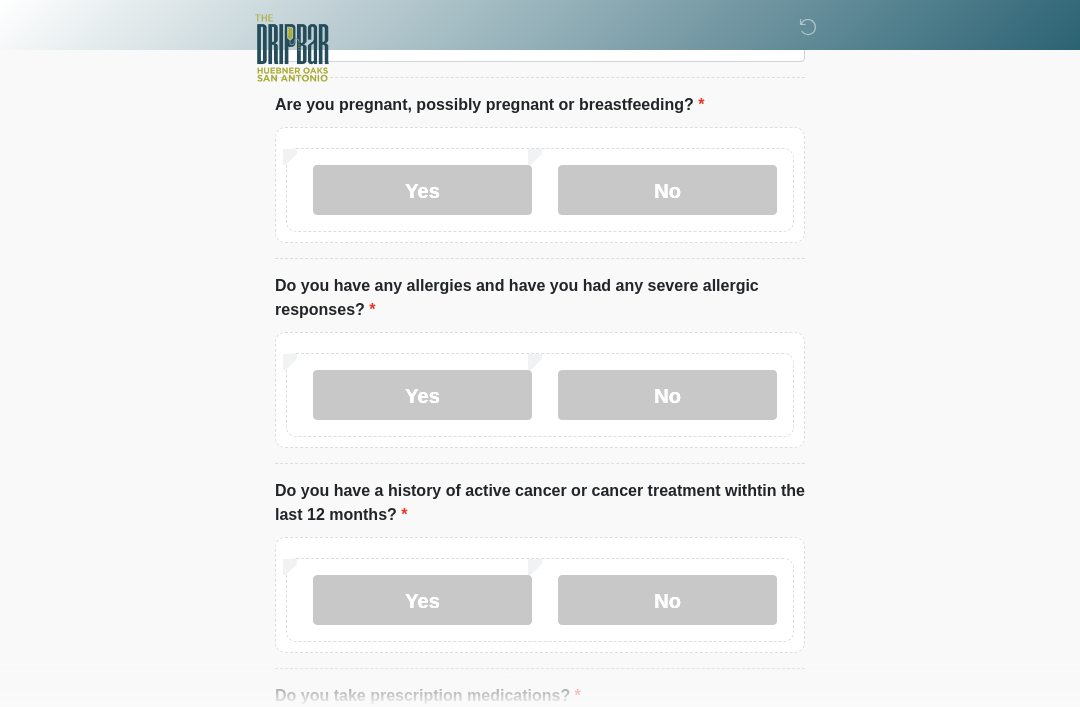 click on "Yes" at bounding box center [422, 396] 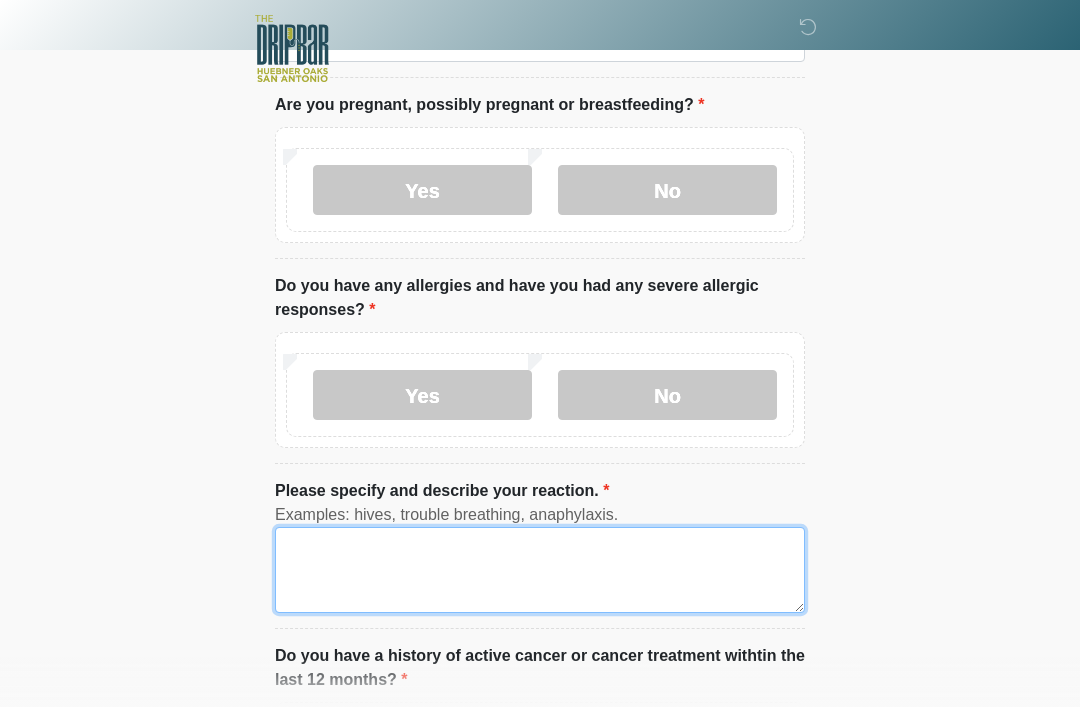 click on "Please specify and describe your reaction." at bounding box center (540, 570) 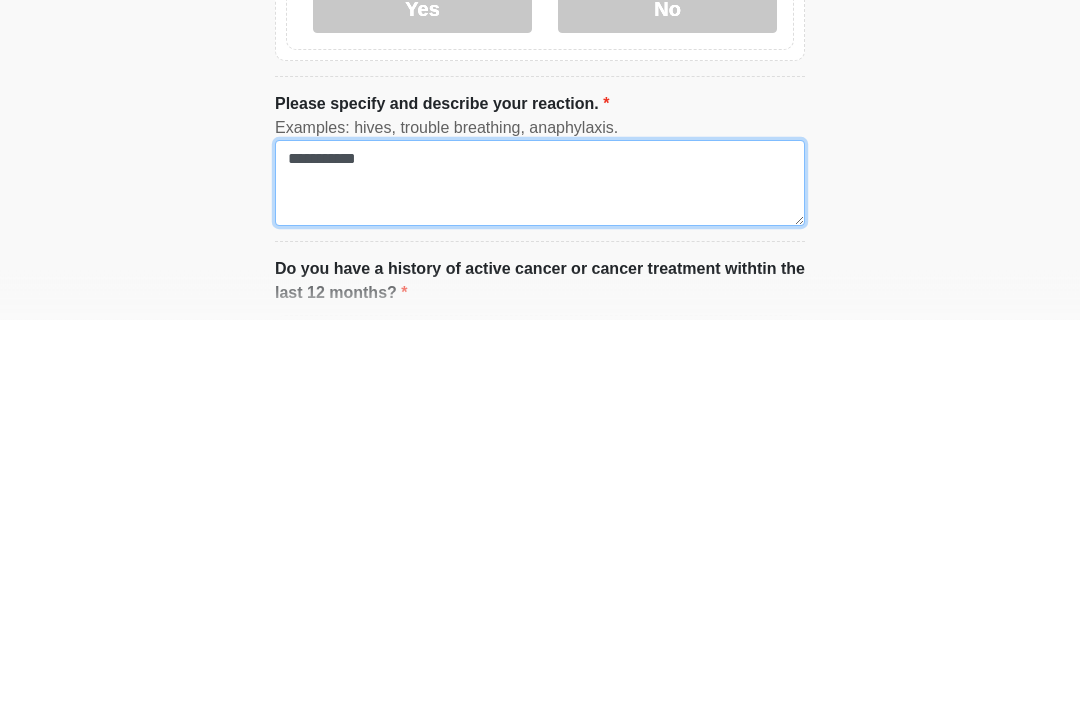 type on "**********" 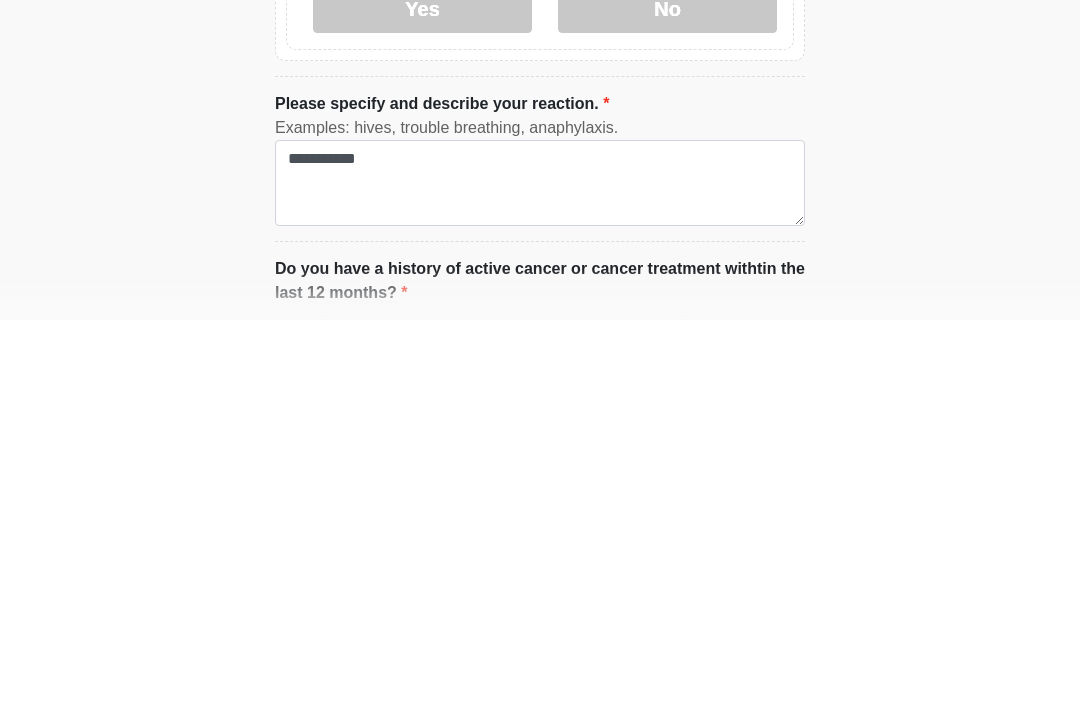 click on "‎ ‎ ‎ ‎
Medical History Questions
Please answer all questions with honesty and accuracy.
Please connect to Wi-Fi now   Provide us with your contact info  Answer some questions about your medical history  Complete a video call with one of our providers
This is the beginning of your  virtual Good Faith Exam .  ﻿﻿﻿﻿﻿﻿﻿﻿ This step is necessary to provide official medical clearance and documentation for your upcoming treatment(s).   ﻿﻿﻿﻿﻿﻿To begin, ﻿﻿﻿﻿﻿﻿ press the continue button below and answer all questions with honesty.
Continue
Please be sure your device is connected to a Wi-Fi Network for quicker service.  .
Continue" at bounding box center (540, 166) 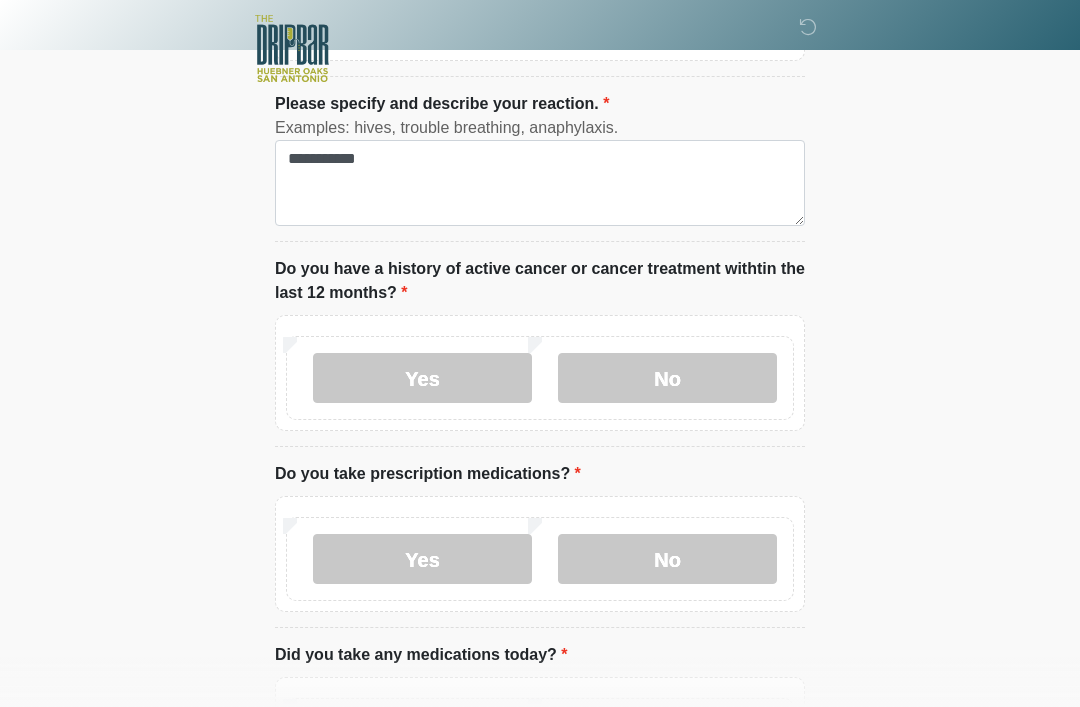 click on "No" at bounding box center (667, 378) 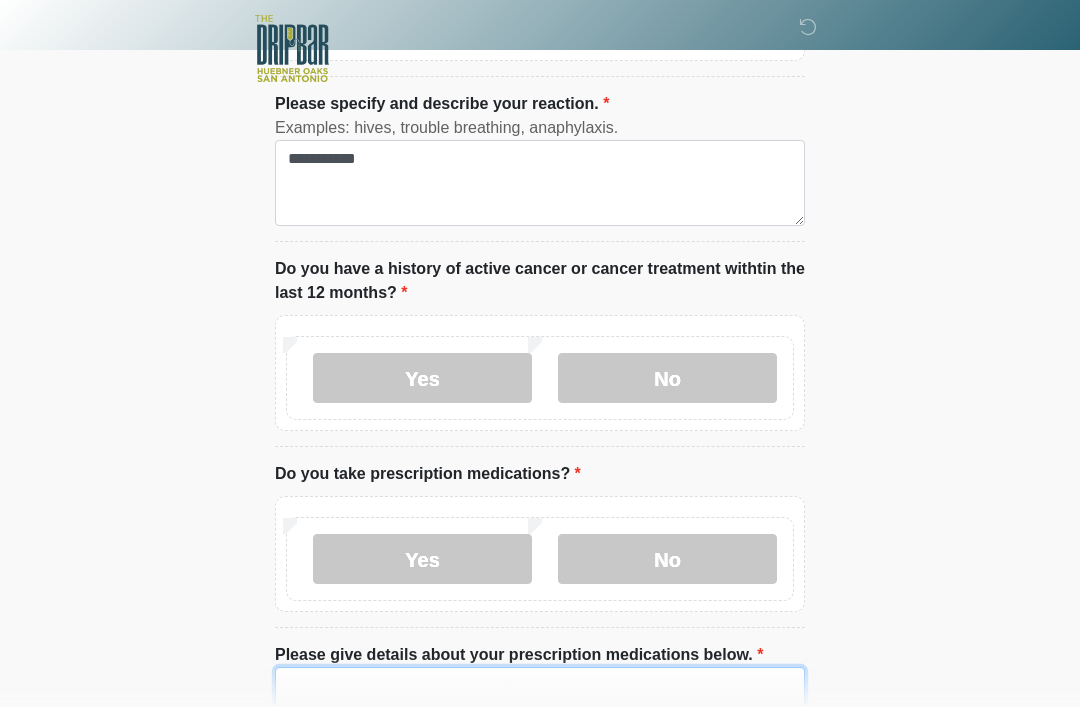 click on "Please give details about your prescription medications below." at bounding box center [540, 710] 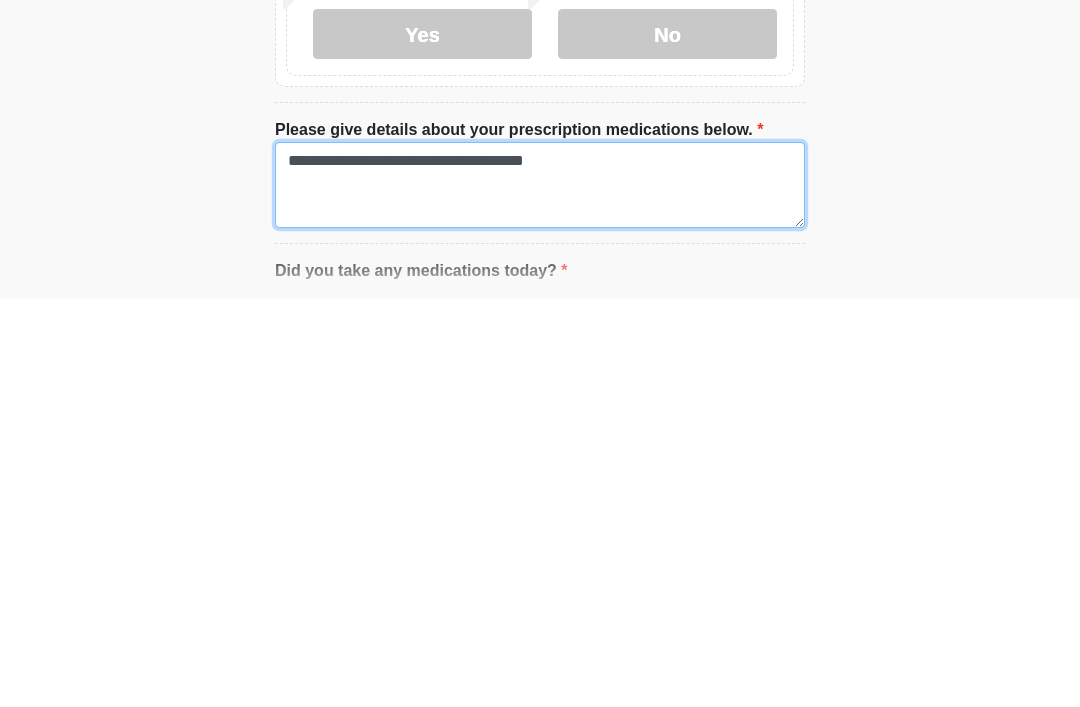 type on "**********" 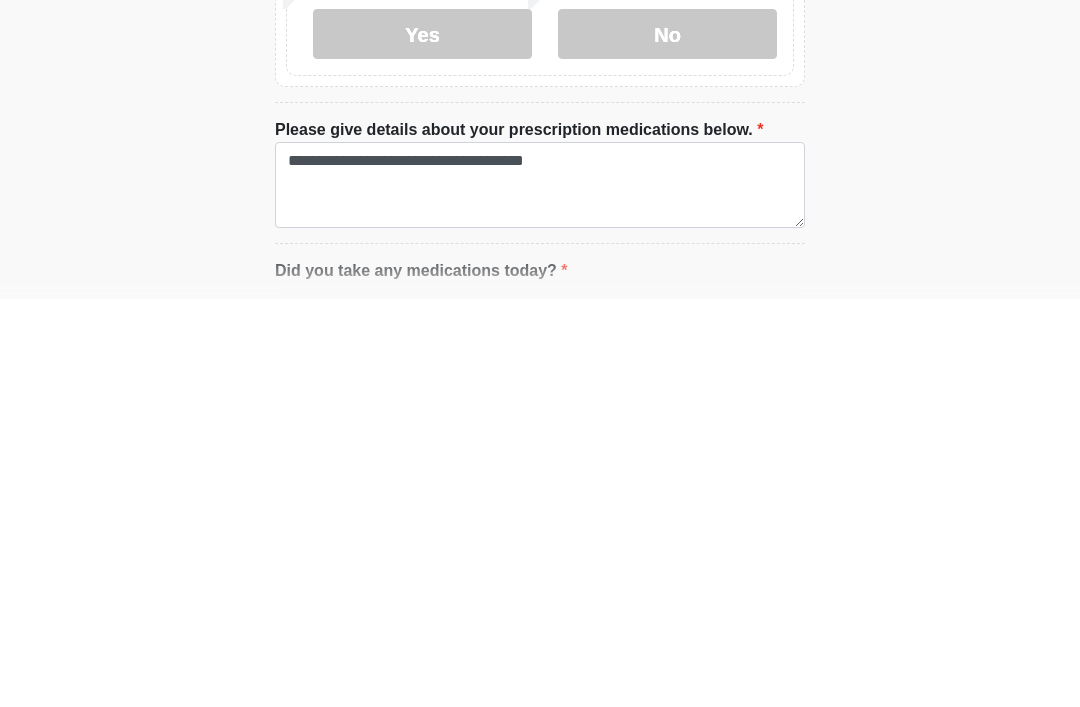 click on "‎ ‎ ‎ ‎
Medical History Questions
Please answer all questions with honesty and accuracy.
Please connect to Wi-Fi now   Provide us with your contact info  Answer some questions about your medical history  Complete a video call with one of our providers
This is the beginning of your  virtual Good Faith Exam .  ﻿﻿﻿﻿﻿﻿﻿﻿ This step is necessary to provide official medical clearance and documentation for your upcoming treatment(s).   ﻿﻿﻿﻿﻿﻿To begin, ﻿﻿﻿﻿﻿﻿ press the continue button below and answer all questions with honesty.
Continue
Please be sure your device is connected to a Wi-Fi Network for quicker service.  .
Continue" at bounding box center [540, -339] 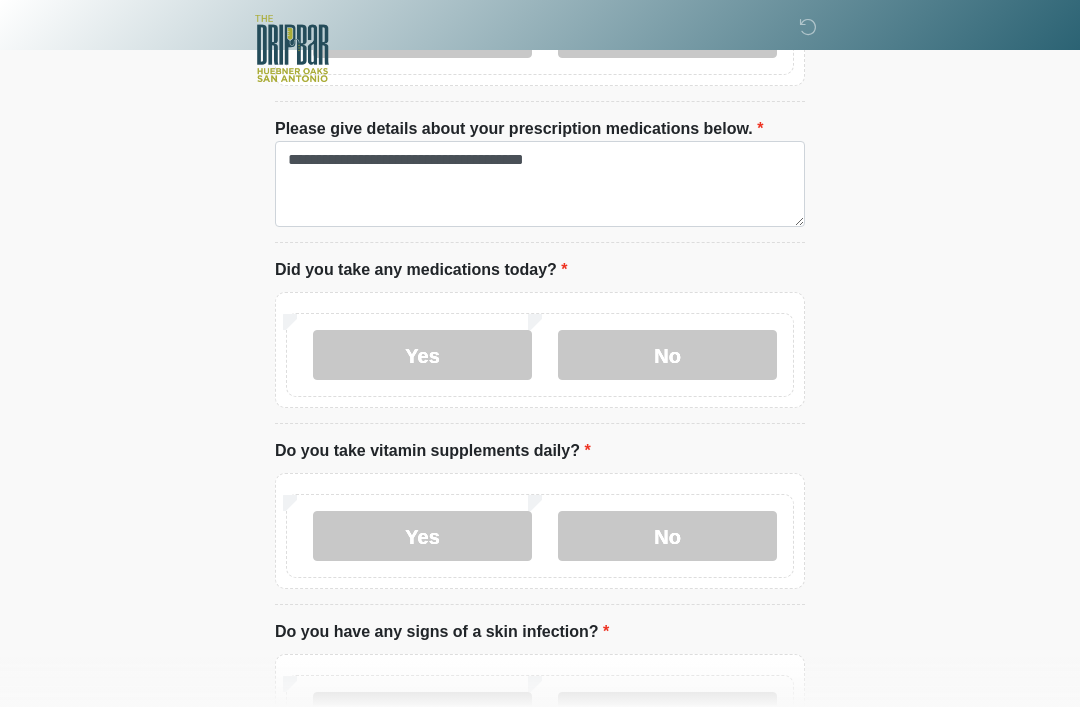 click on "Yes" at bounding box center [422, 355] 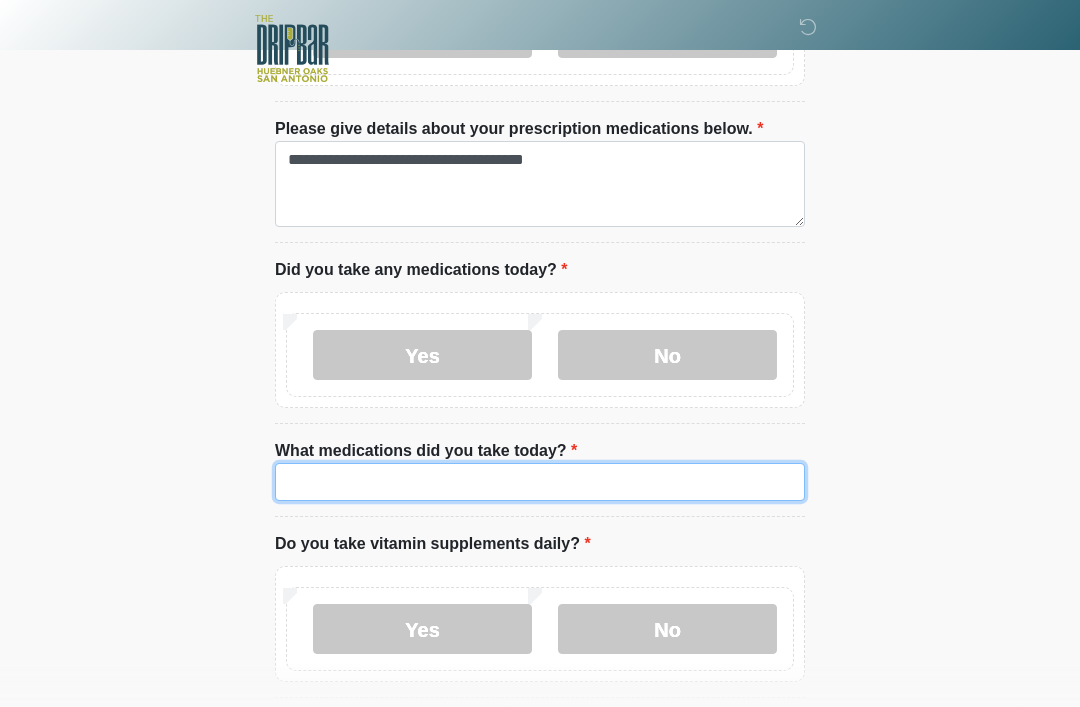 click on "What medications did you take today?" at bounding box center (540, 482) 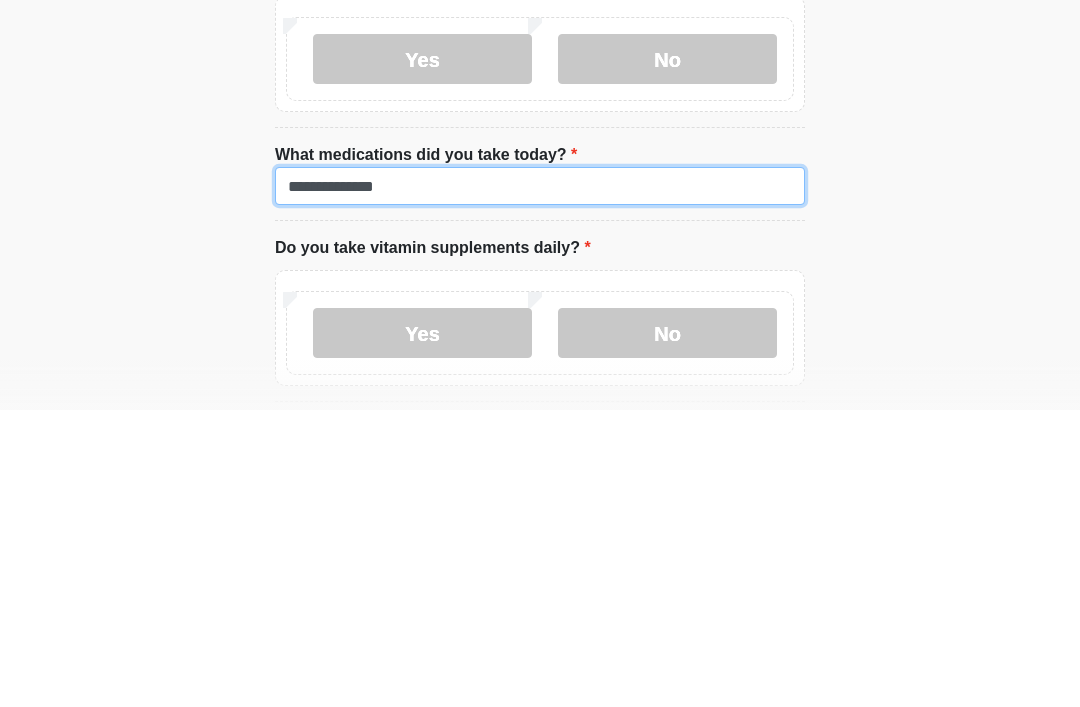 type on "**********" 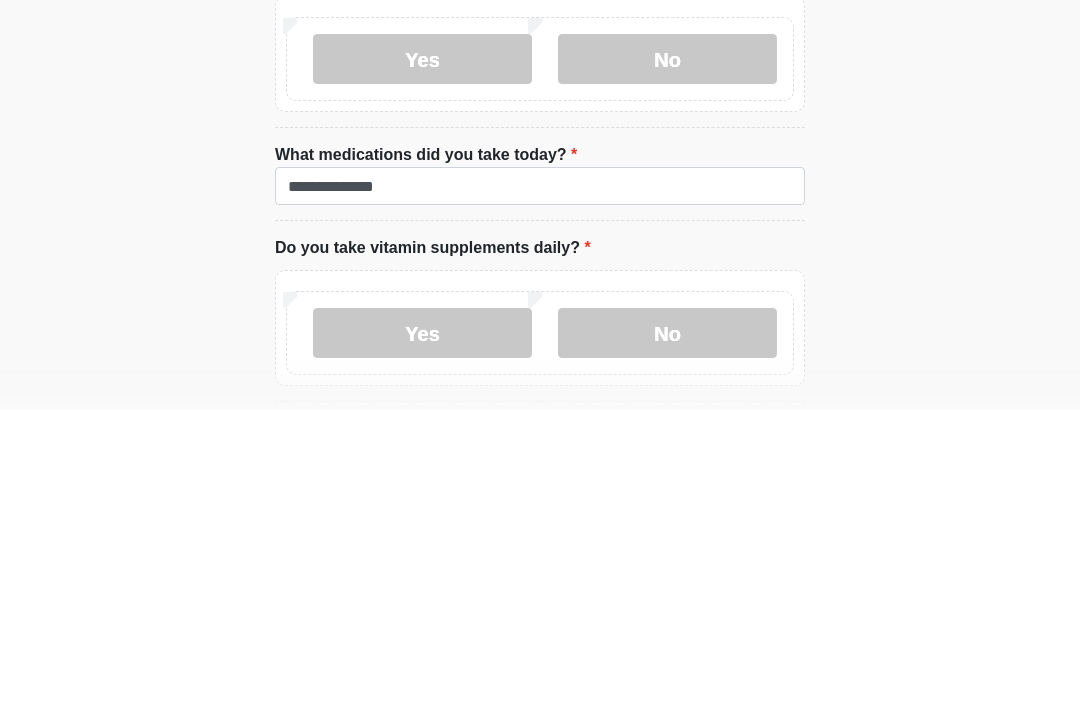 click on "Yes" at bounding box center [422, 630] 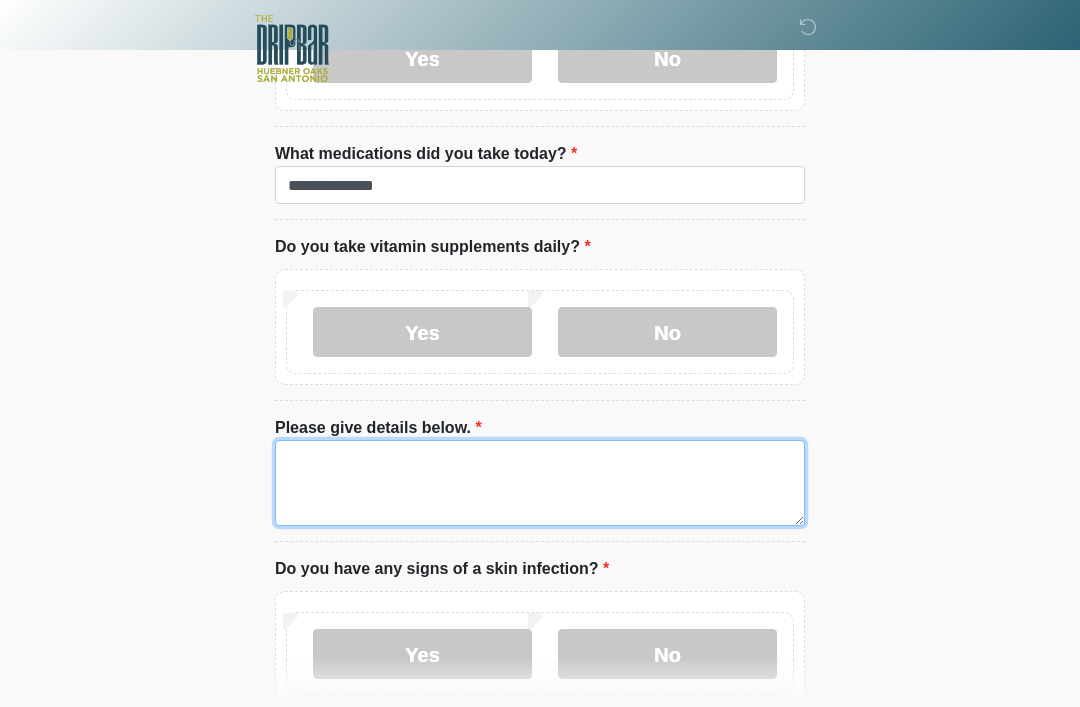 click on "Please give details below." at bounding box center [540, 483] 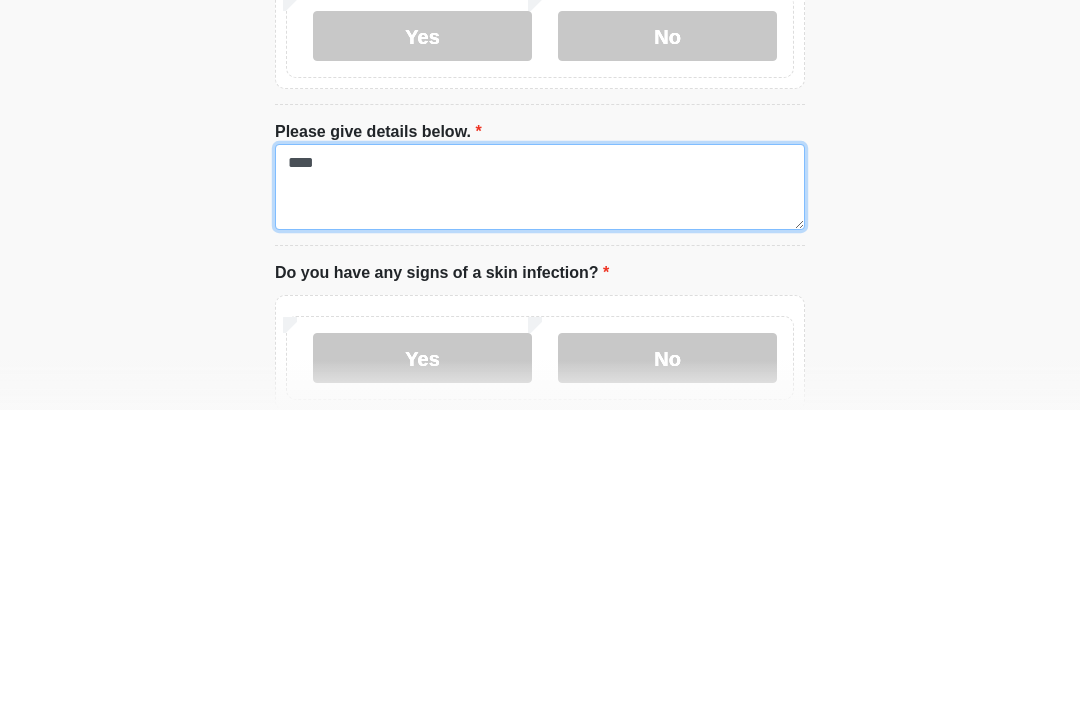 type on "***" 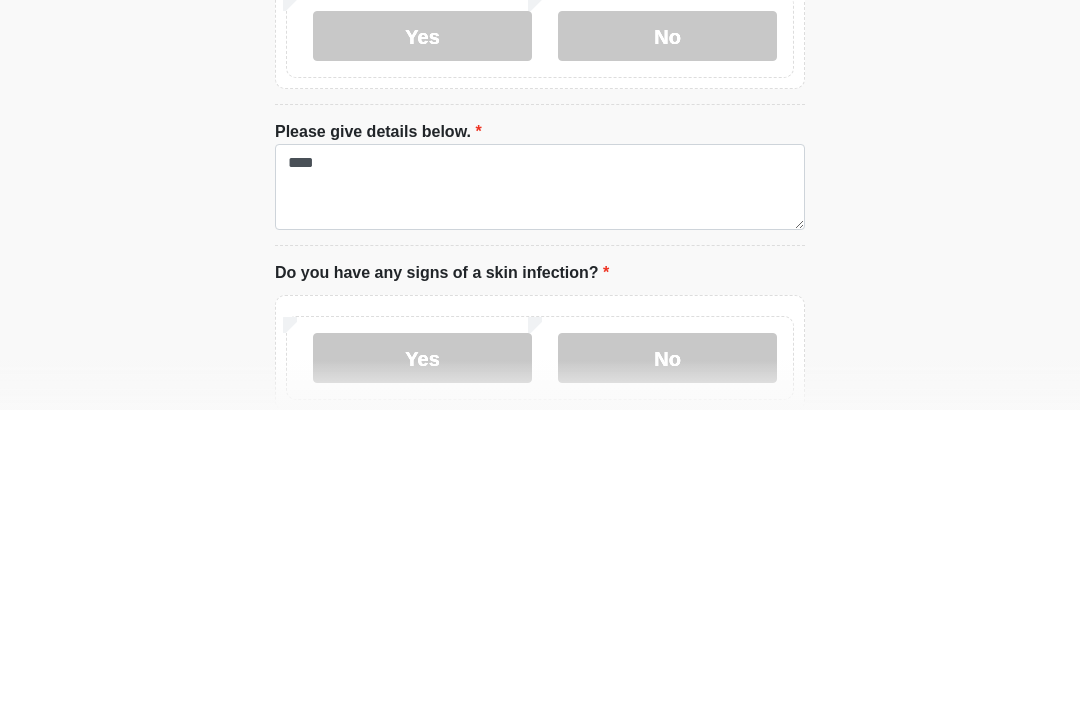click on "‎ ‎ ‎ ‎
Medical History Questions
Please answer all questions with honesty and accuracy.
Please connect to Wi-Fi now   Provide us with your contact info  Answer some questions about your medical history  Complete a video call with one of our providers
This is the beginning of your  virtual Good Faith Exam .  ﻿﻿﻿﻿﻿﻿﻿﻿ This step is necessary to provide official medical clearance and documentation for your upcoming treatment(s).   ﻿﻿﻿﻿﻿﻿To begin, ﻿﻿﻿﻿﻿﻿ press the continue button below and answer all questions with honesty.
Continue
Please be sure your device is connected to a Wi-Fi Network for quicker service.  .
Continue" at bounding box center [540, -1044] 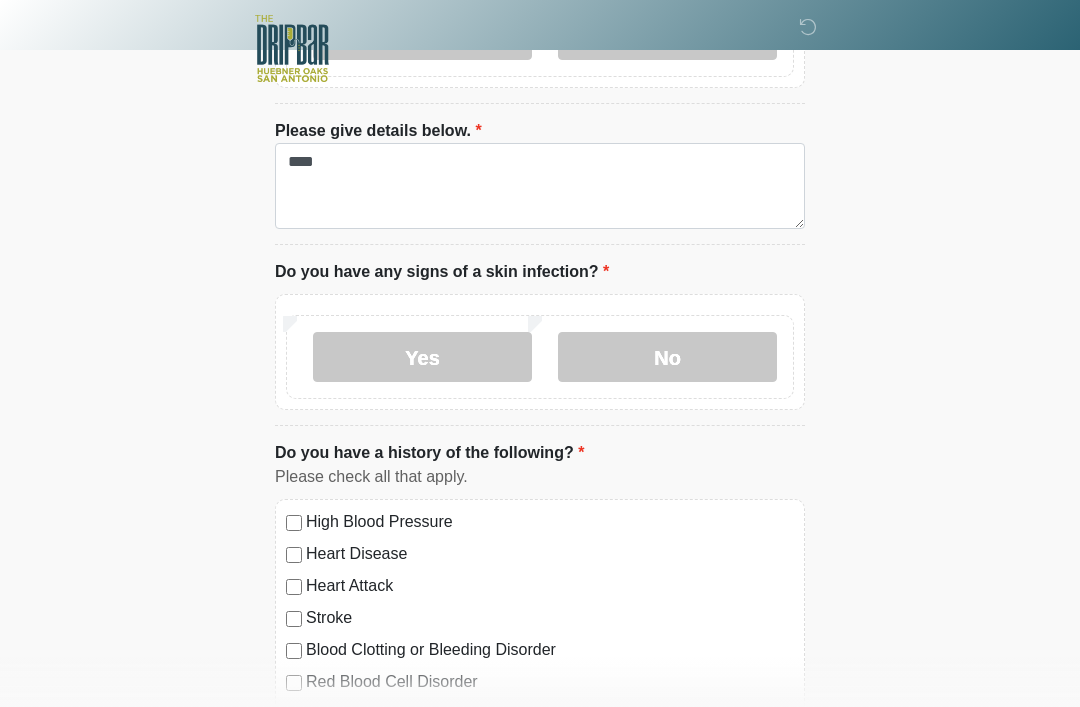 click on "No" at bounding box center [667, 357] 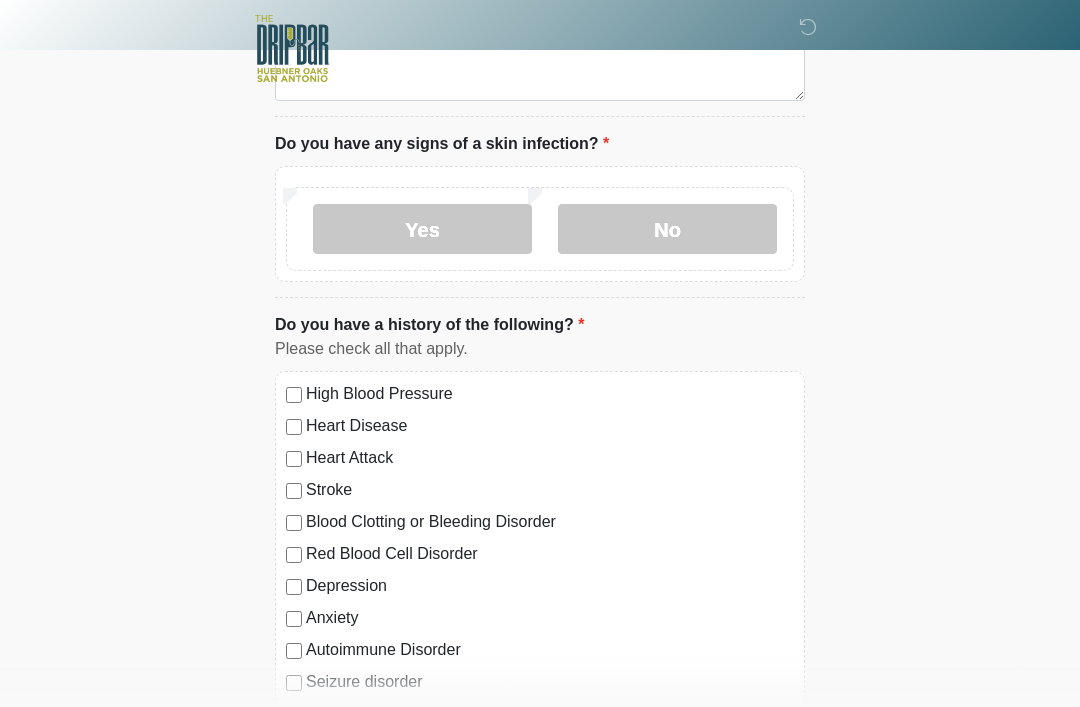 scroll, scrollTop: 1829, scrollLeft: 0, axis: vertical 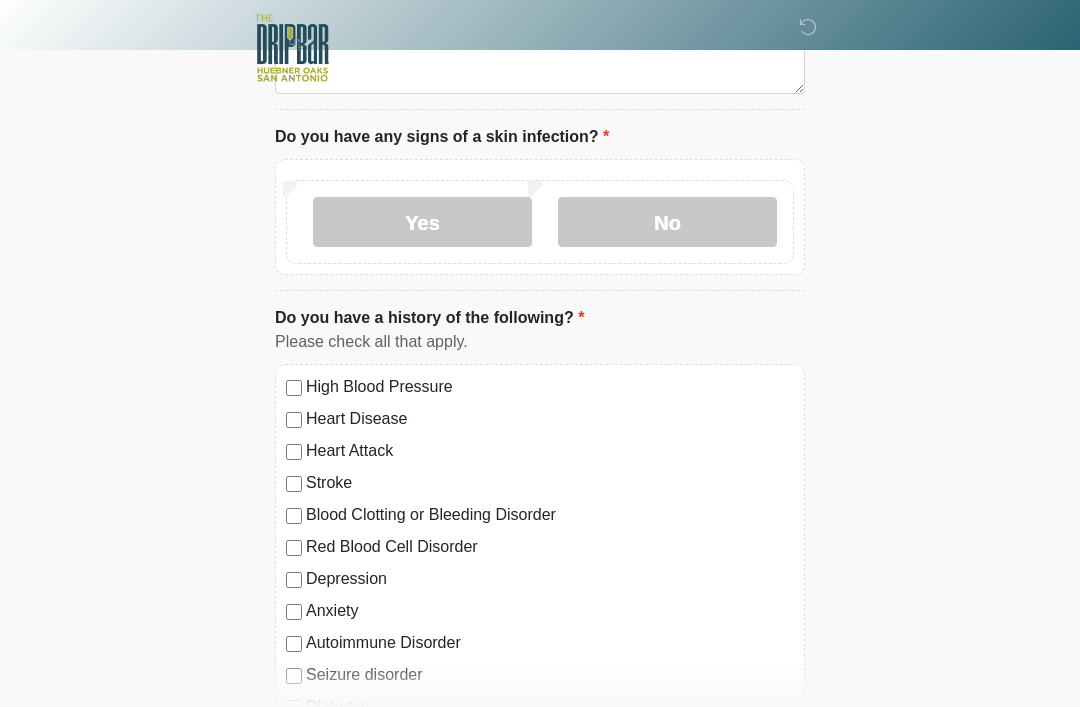 click on "High Blood Pressure" at bounding box center [550, 388] 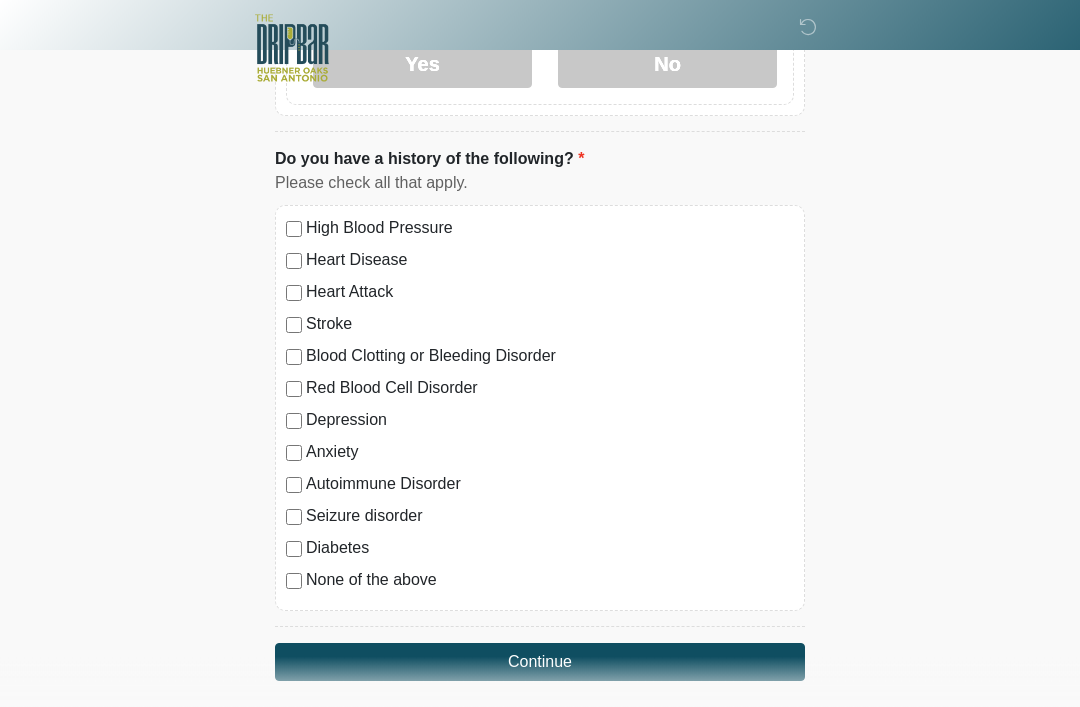 scroll, scrollTop: 2001, scrollLeft: 0, axis: vertical 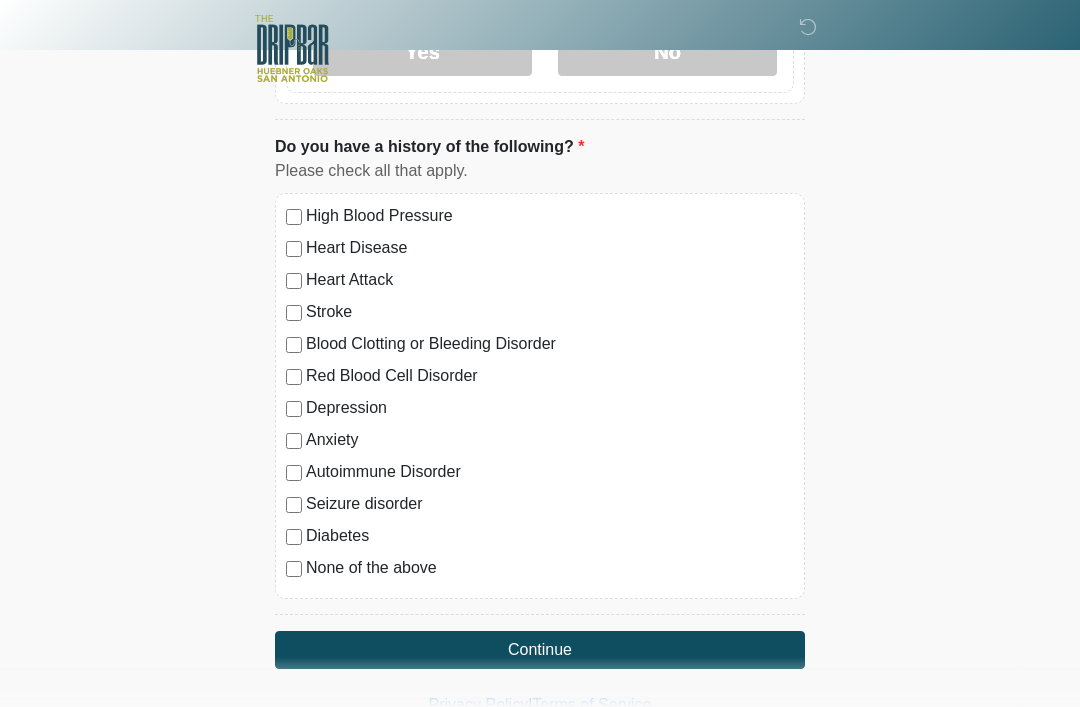 click on "Depression" at bounding box center (550, 408) 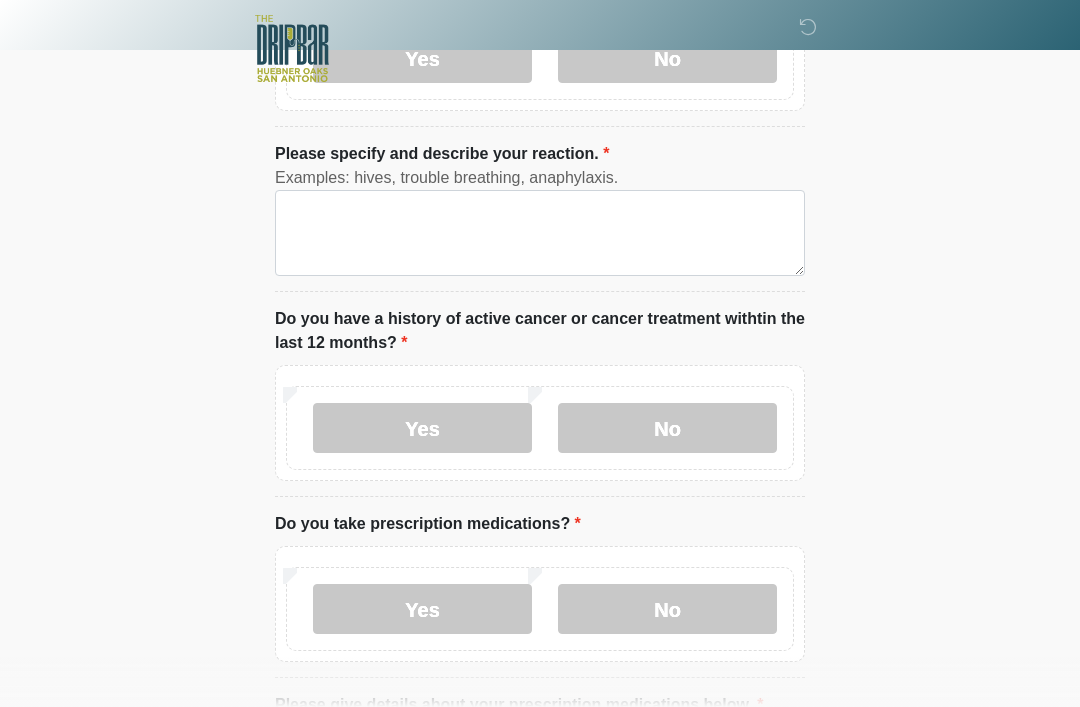 scroll, scrollTop: 0, scrollLeft: 0, axis: both 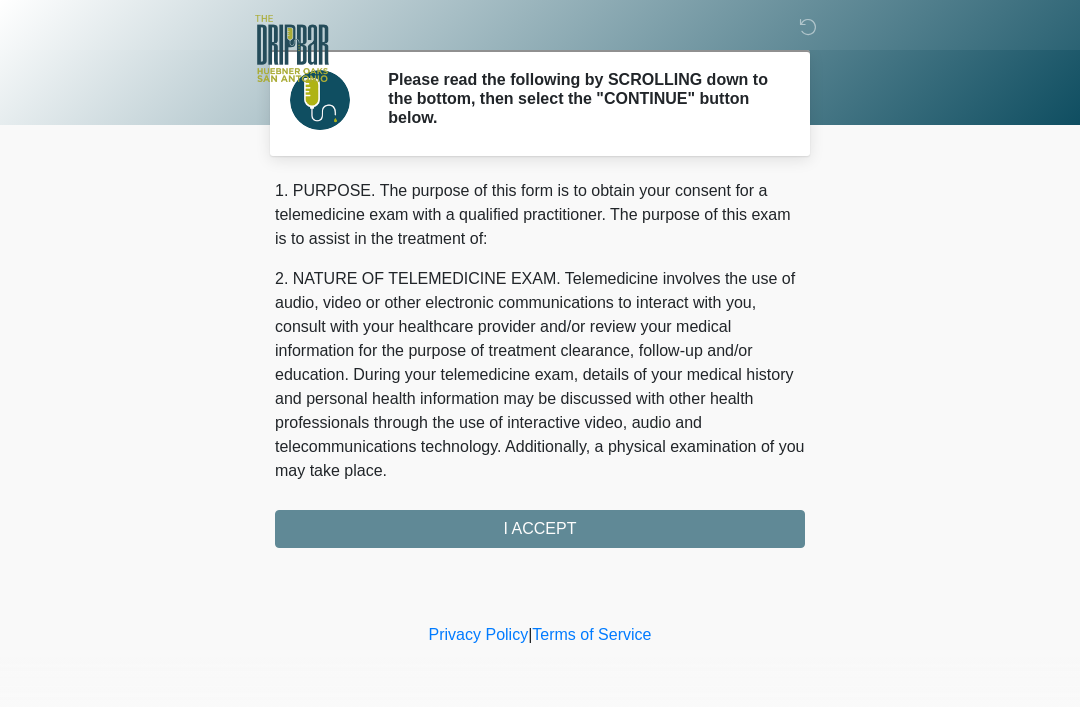 click on "1. PURPOSE. The purpose of this form is to obtain your consent for a telemedicine exam with a qualified practitioner. The purpose of this exam is to assist in the treatment of:  2. NATURE OF TELEMEDICINE EXAM. Telemedicine involves the use of audio, video or other electronic communications to interact with you, consult with your healthcare provider and/or review your medical information for the purpose of treatment clearance, follow-up and/or education. During your telemedicine exam, details of your medical history and personal health information may be discussed with other health professionals through the use of interactive video, audio and telecommunications technology. Additionally, a physical examination of you may take place. 4. HEALTHCARE INSTITUTION. The DRIPBaR - The Strand at Huebner Oaks has medical and non-medical technical personnel who may participate in the telemedicine exam to aid in the audio/video link with the qualified practitioner.
I ACCEPT" at bounding box center (540, 363) 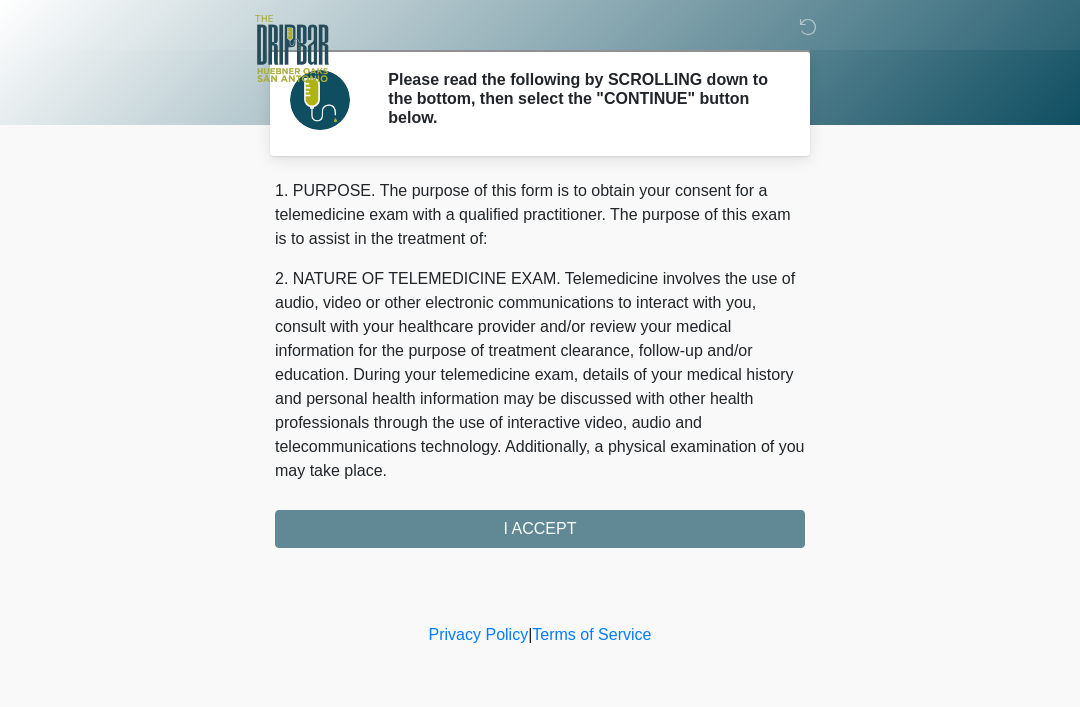 click on "1. PURPOSE. The purpose of this form is to obtain your consent for a telemedicine exam with a qualified practitioner. The purpose of this exam is to assist in the treatment of:  2. NATURE OF TELEMEDICINE EXAM. Telemedicine involves the use of audio, video or other electronic communications to interact with you, consult with your healthcare provider and/or review your medical information for the purpose of treatment clearance, follow-up and/or education. During your telemedicine exam, details of your medical history and personal health information may be discussed with other health professionals through the use of interactive video, audio and telecommunications technology. Additionally, a physical examination of you may take place. 4. HEALTHCARE INSTITUTION. The DRIPBaR - The Strand at Huebner Oaks has medical and non-medical technical personnel who may participate in the telemedicine exam to aid in the audio/video link with the qualified practitioner.
I ACCEPT" at bounding box center (540, 363) 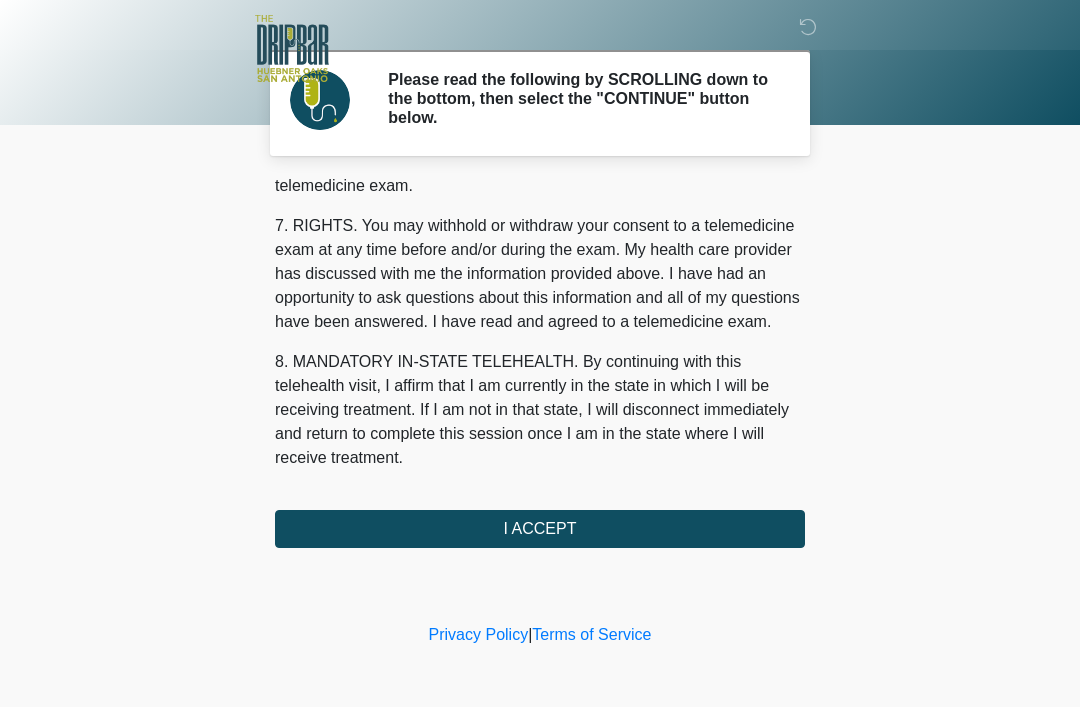 scroll, scrollTop: 877, scrollLeft: 0, axis: vertical 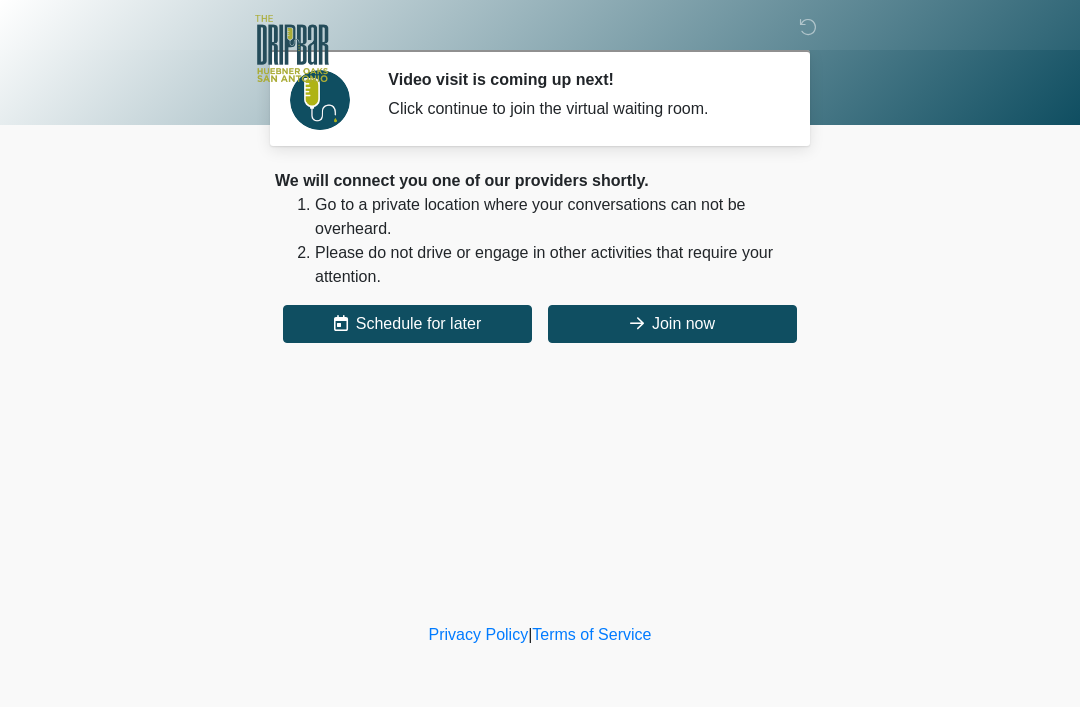 click on "Join now" at bounding box center [672, 324] 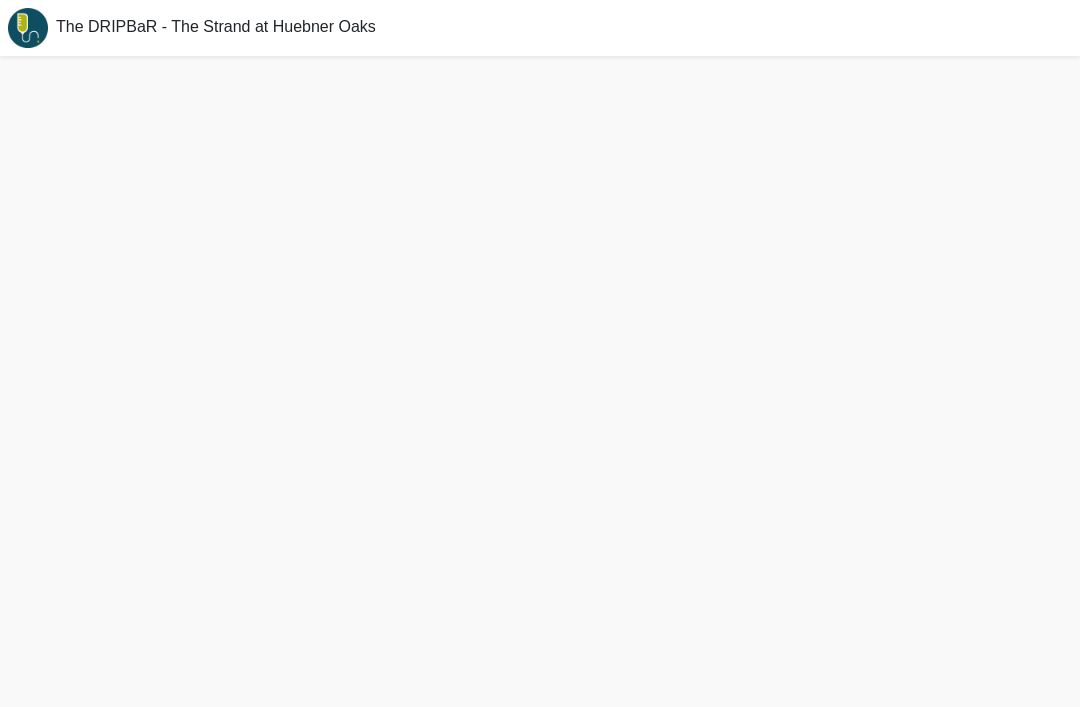 scroll, scrollTop: 6, scrollLeft: 0, axis: vertical 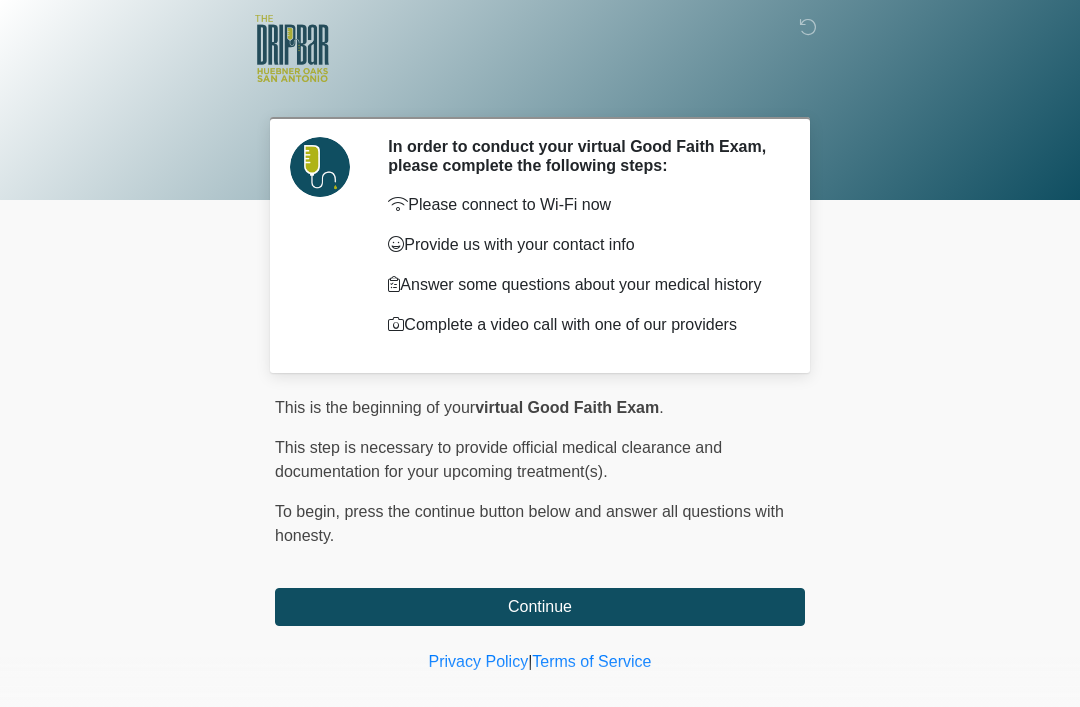click on "Continue" at bounding box center [540, 607] 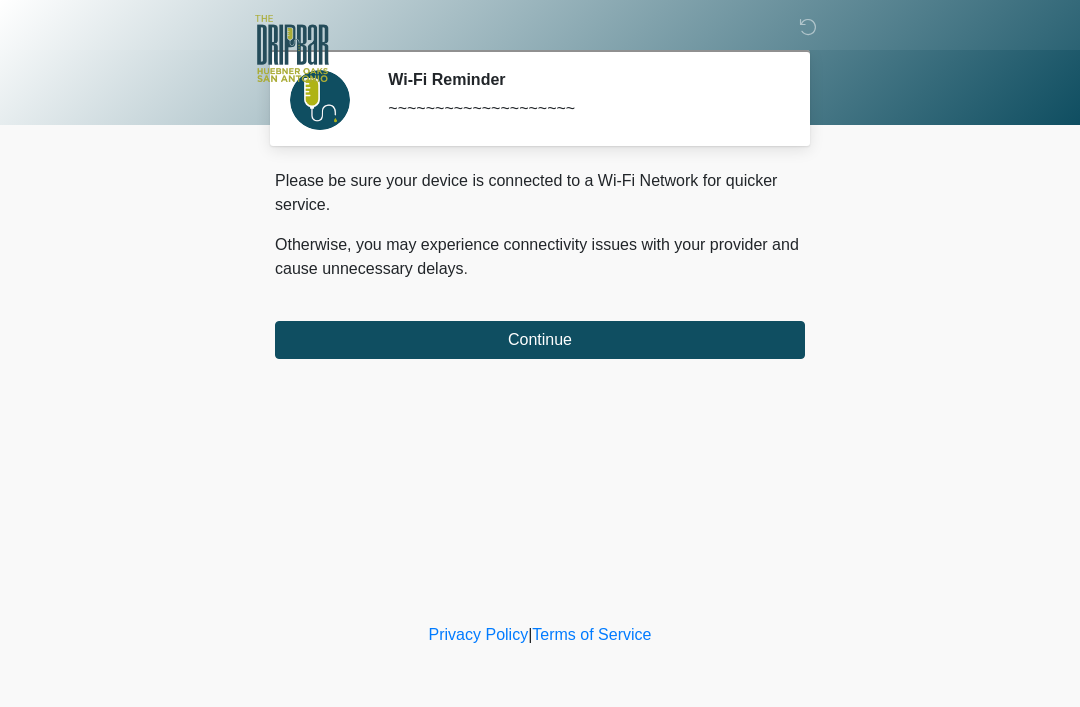 click on "Continue" at bounding box center [540, 340] 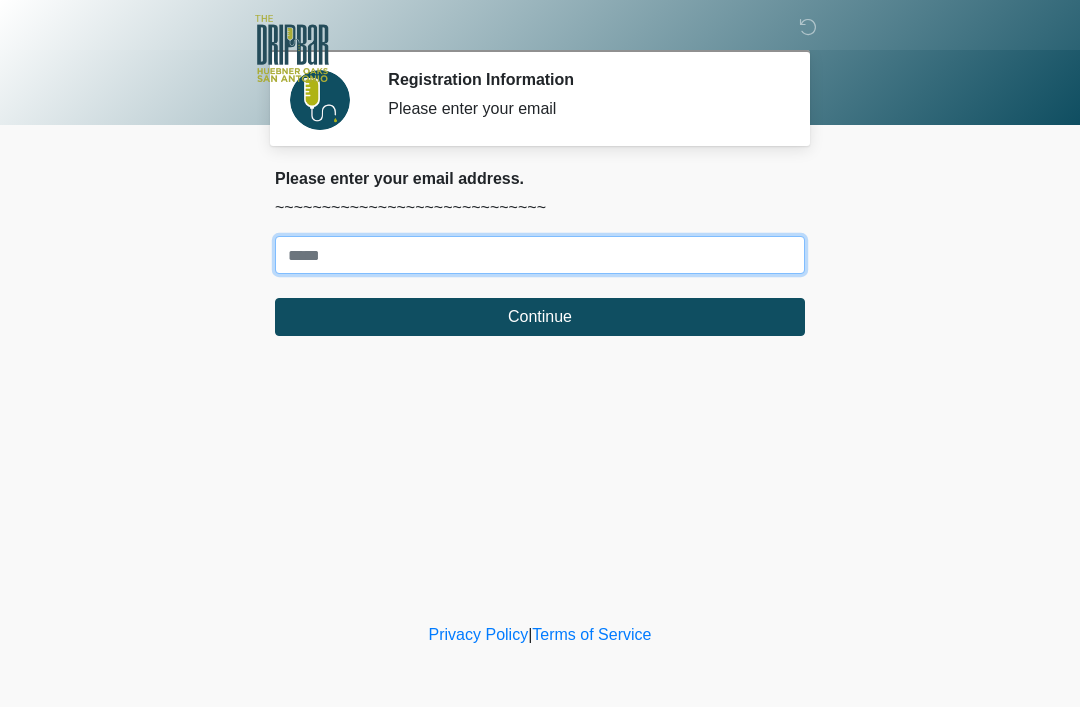 click on "Where should we email your treatment plan?" at bounding box center (540, 255) 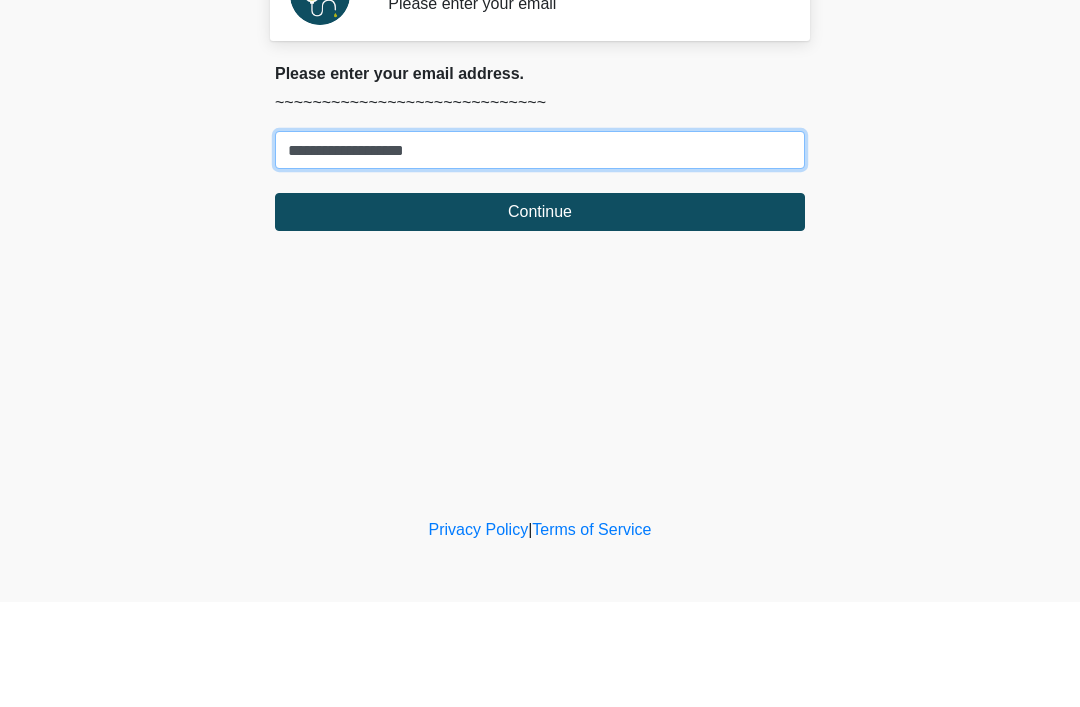 type on "**********" 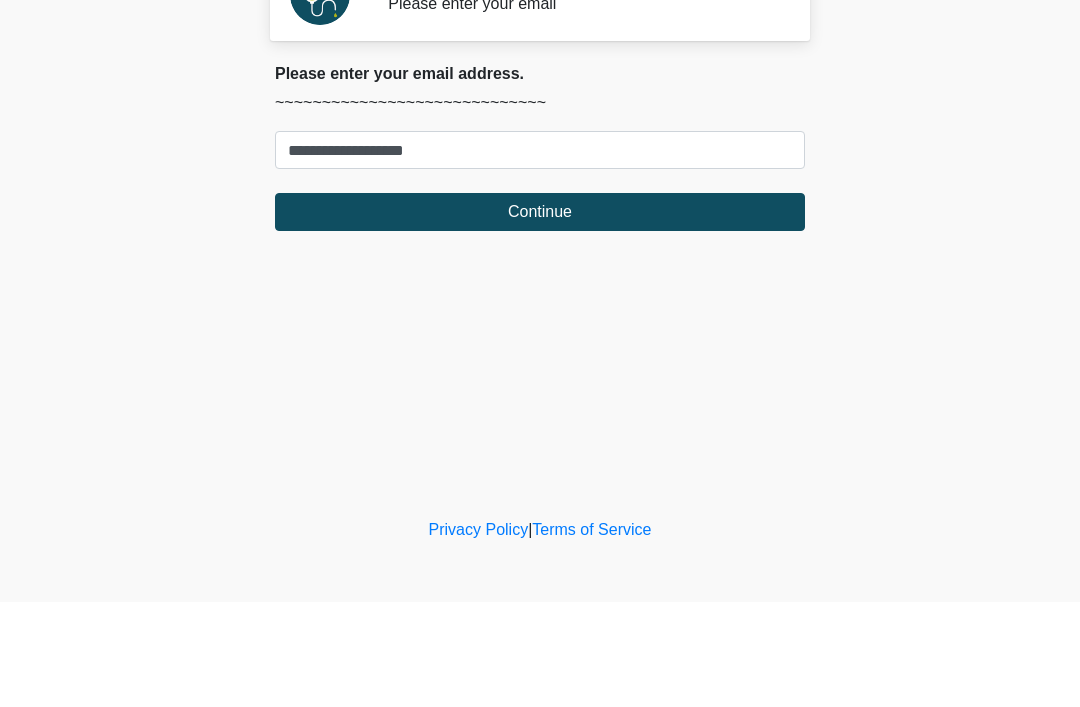 click on "Continue" at bounding box center [540, 317] 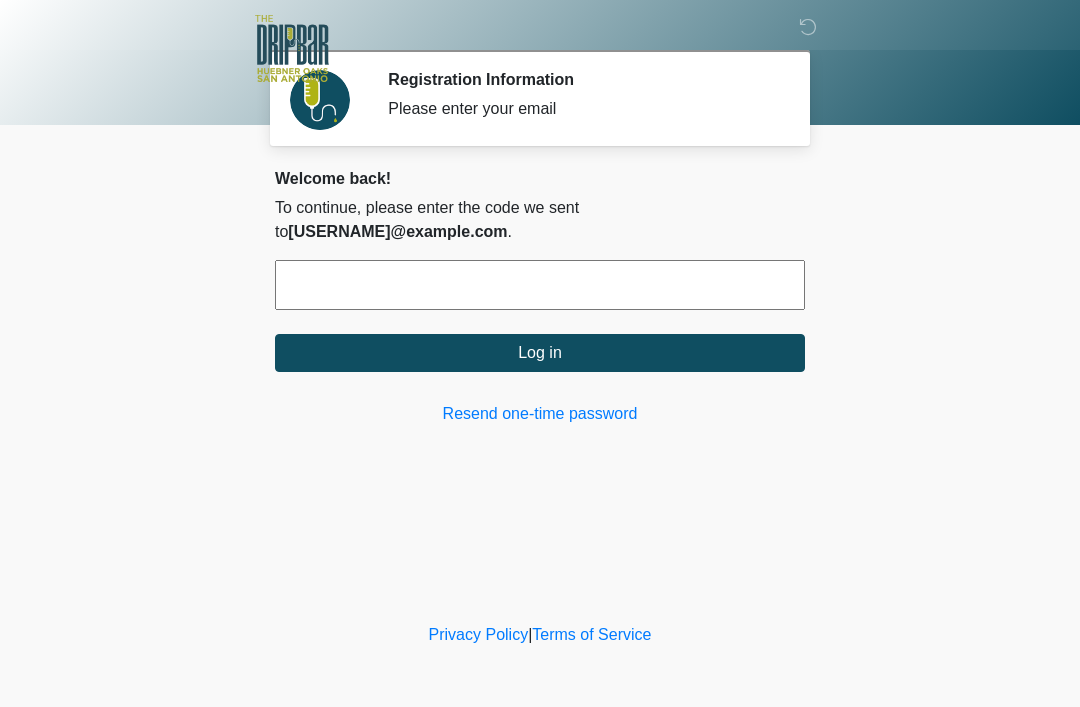 click at bounding box center (540, 285) 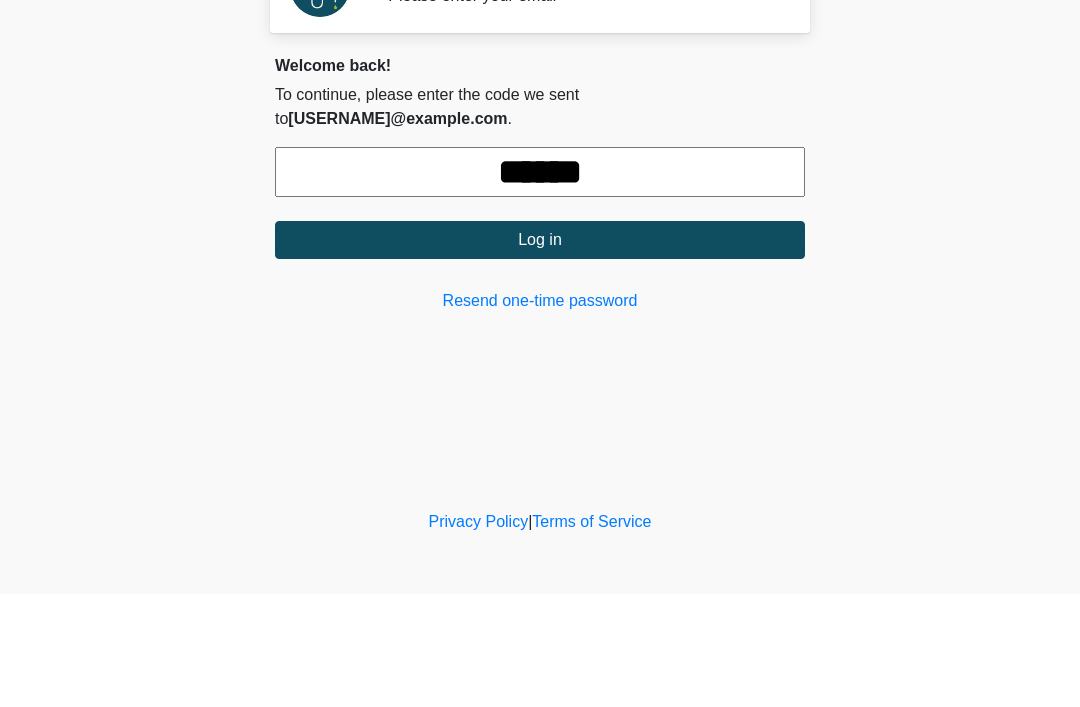 type on "******" 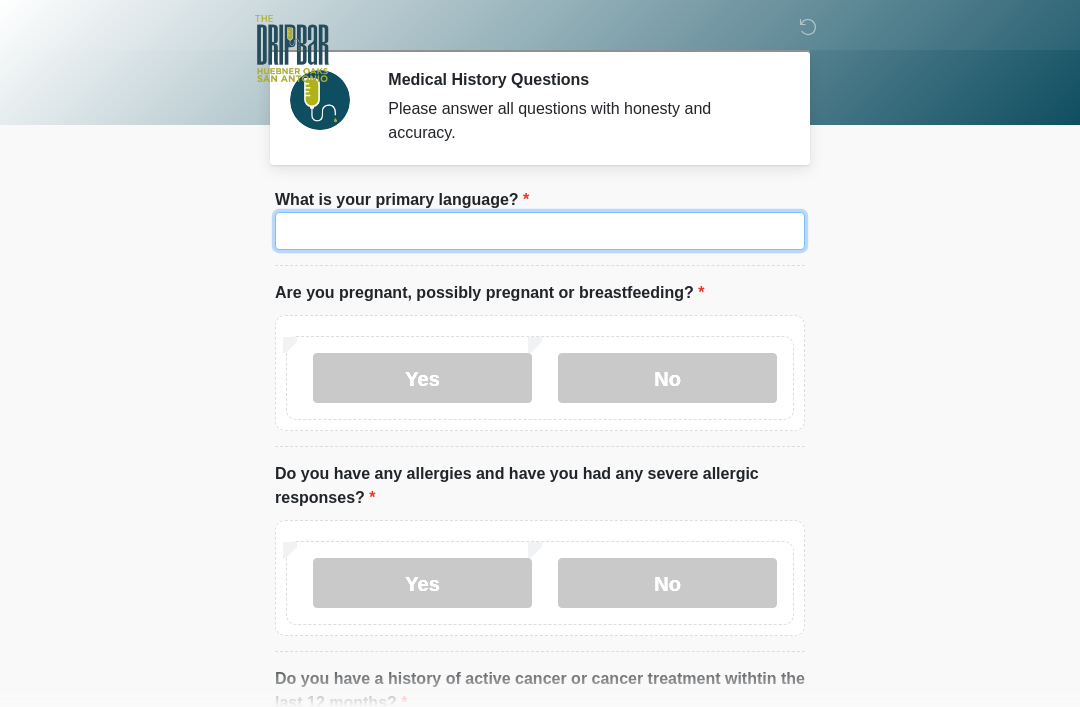 click on "What is your primary language?" at bounding box center [540, 231] 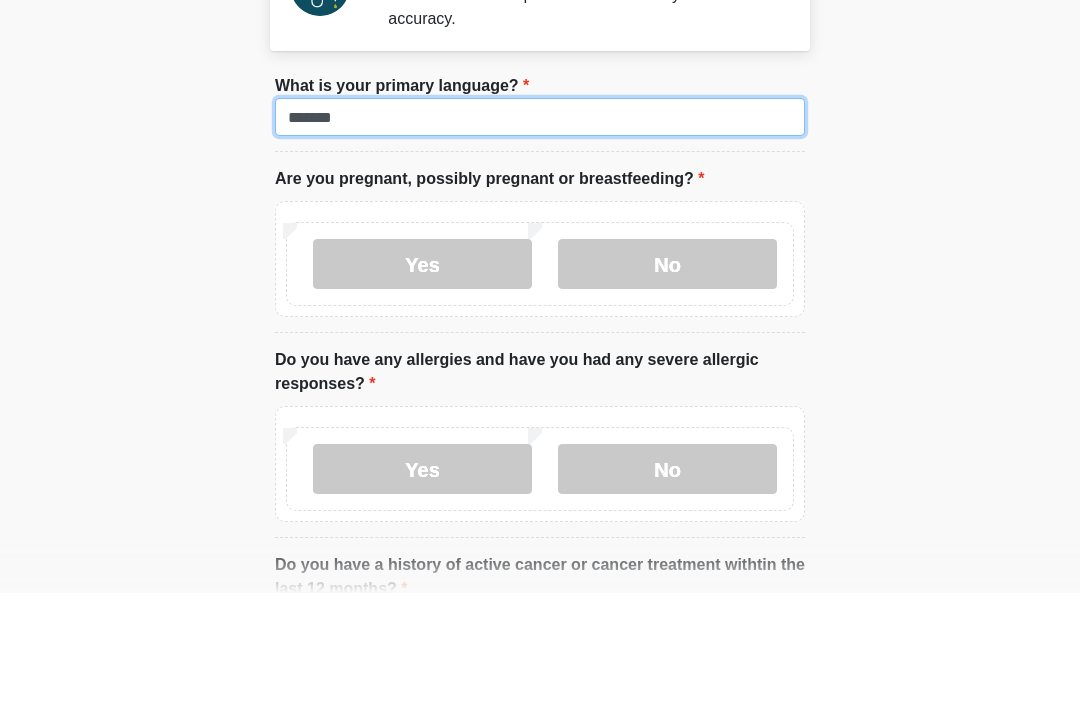 type on "*******" 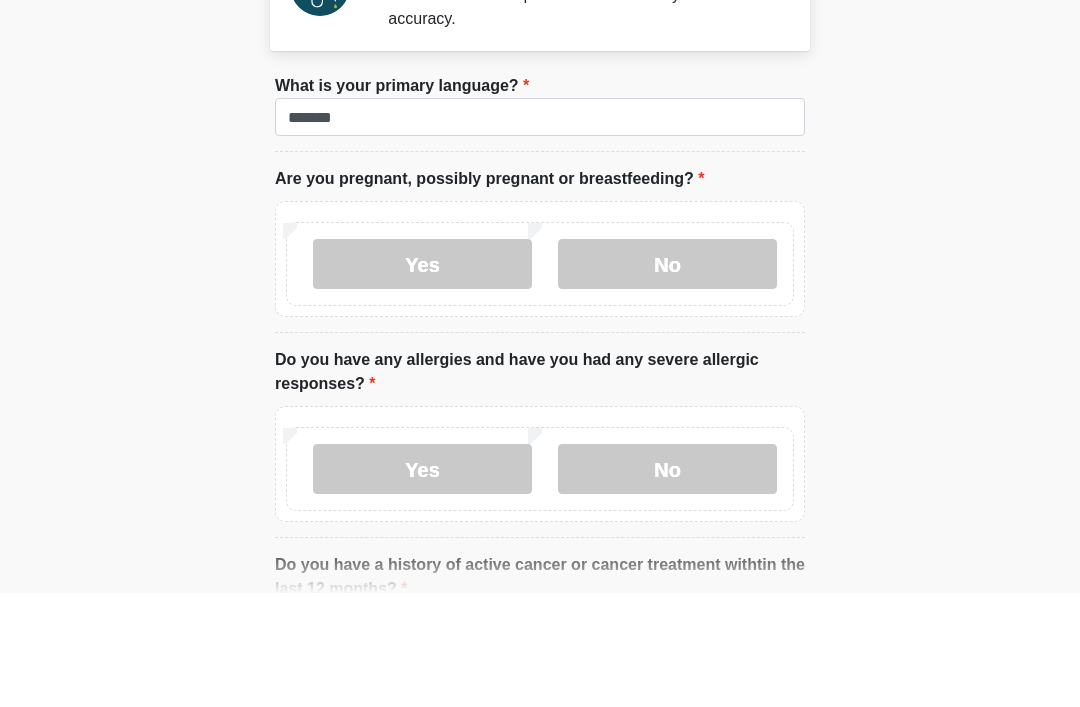 click on "No" at bounding box center [667, 378] 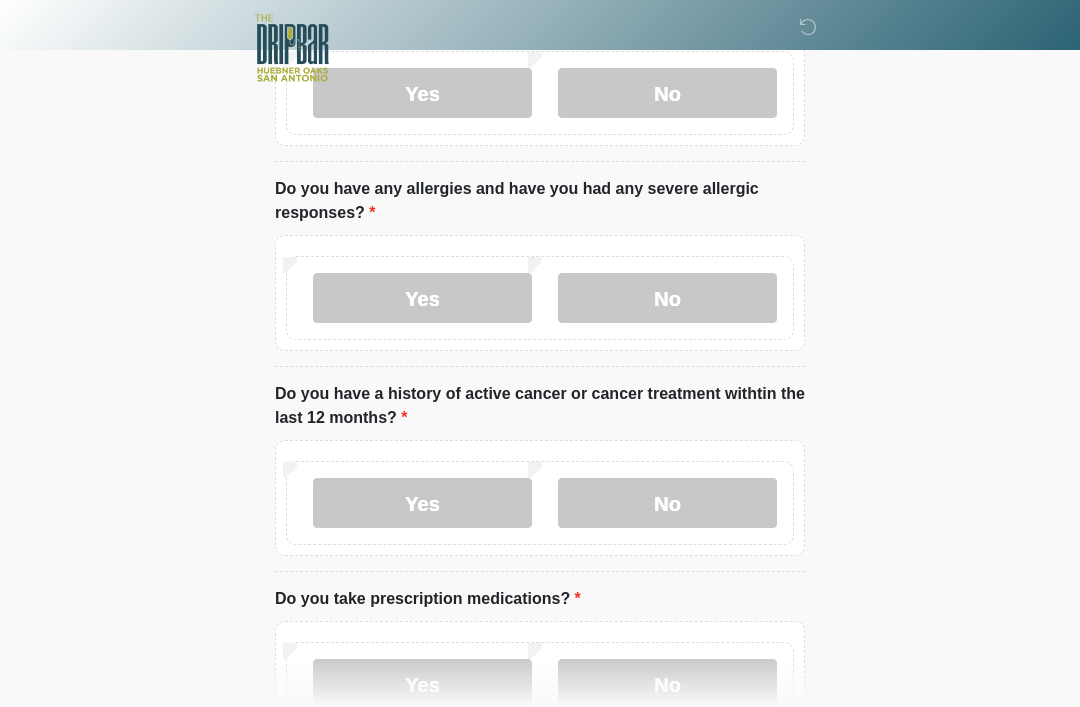 scroll, scrollTop: 290, scrollLeft: 0, axis: vertical 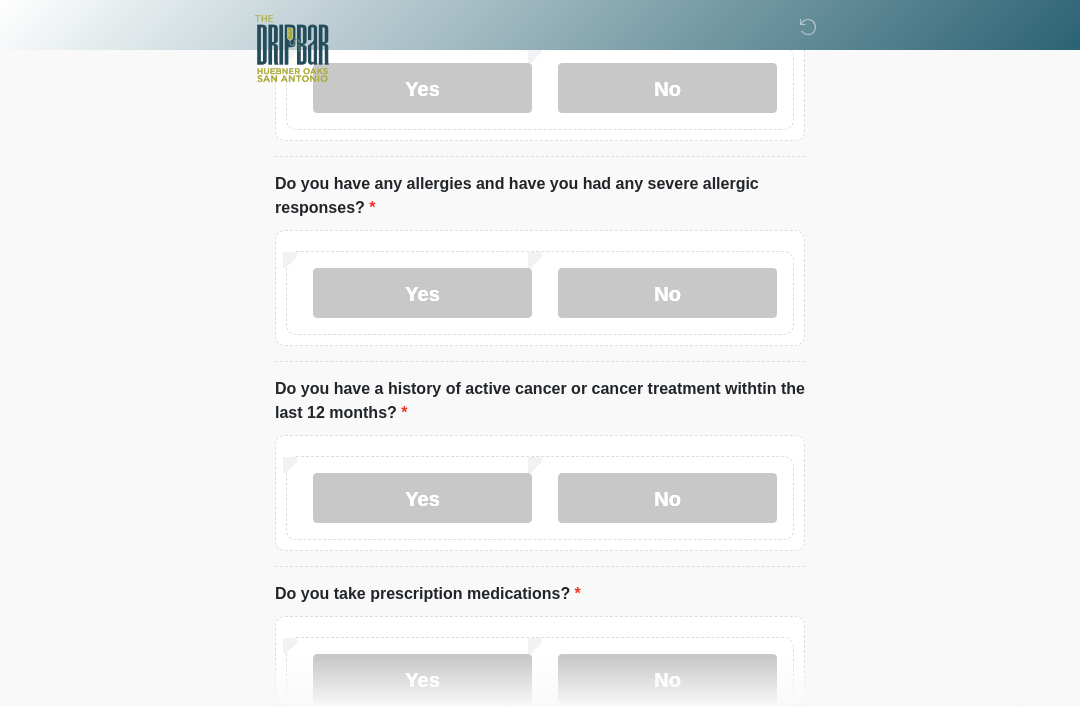 click on "No" at bounding box center [667, 293] 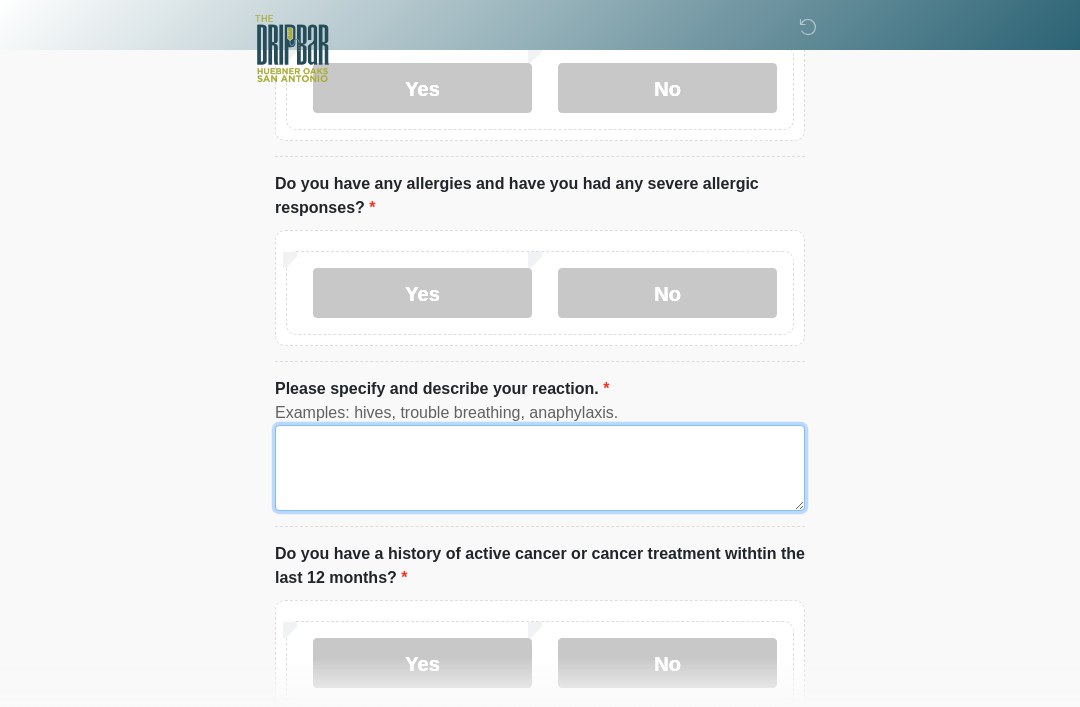 click on "Please specify and describe your reaction." at bounding box center [540, 468] 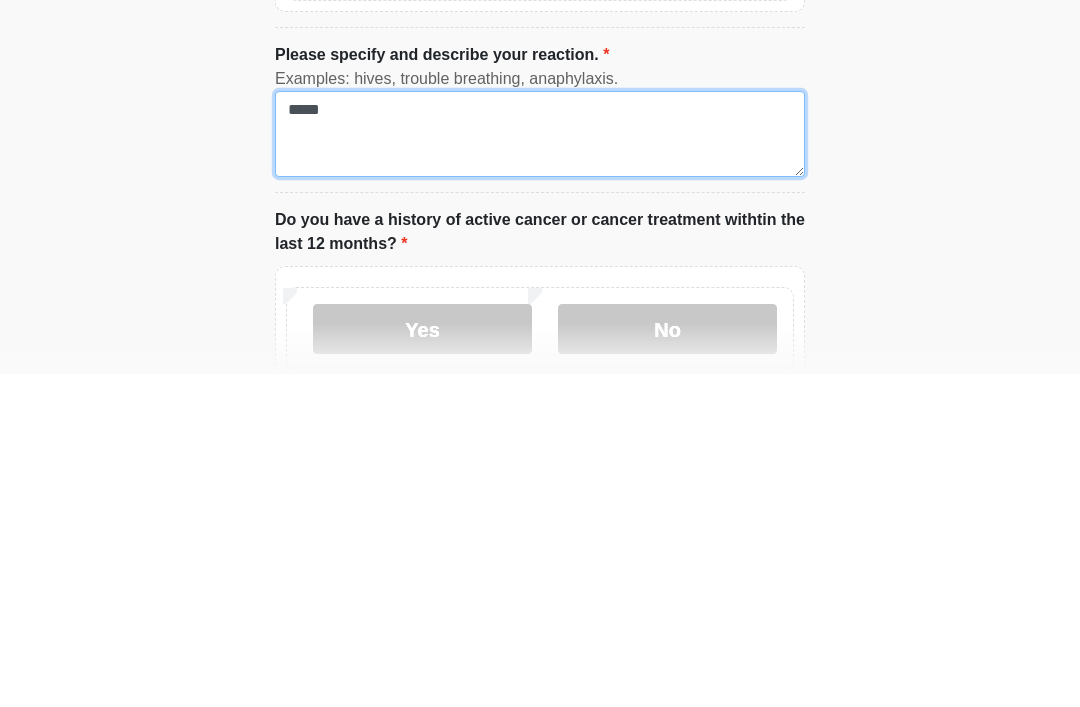 scroll, scrollTop: 308, scrollLeft: 0, axis: vertical 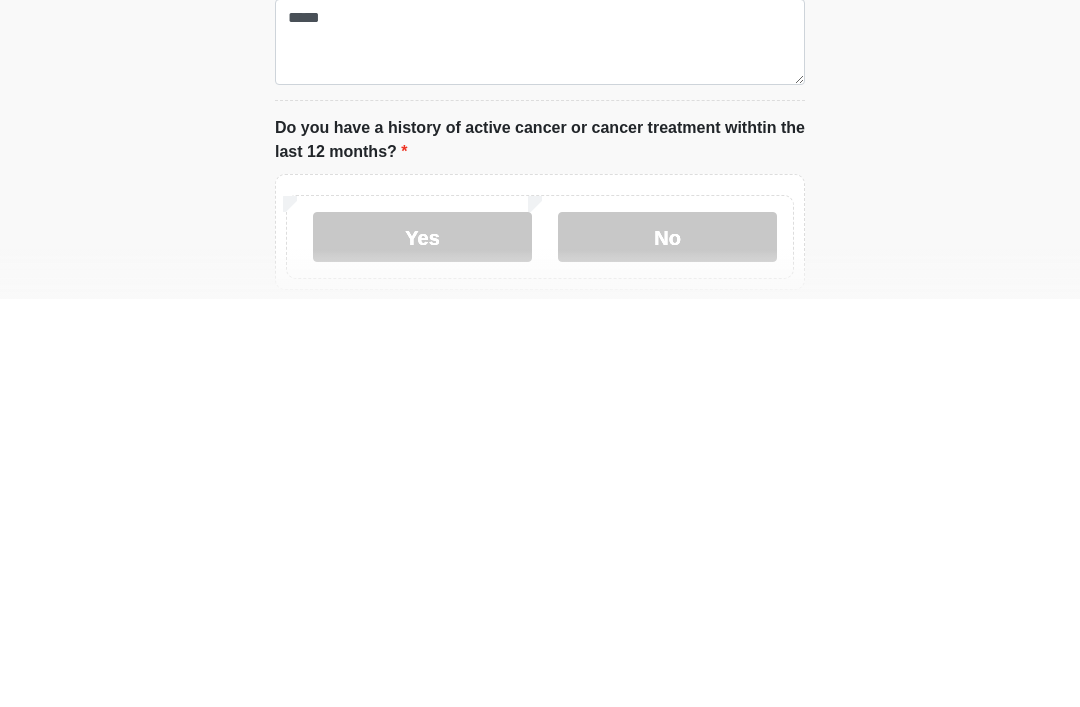 click on "No" at bounding box center [667, 645] 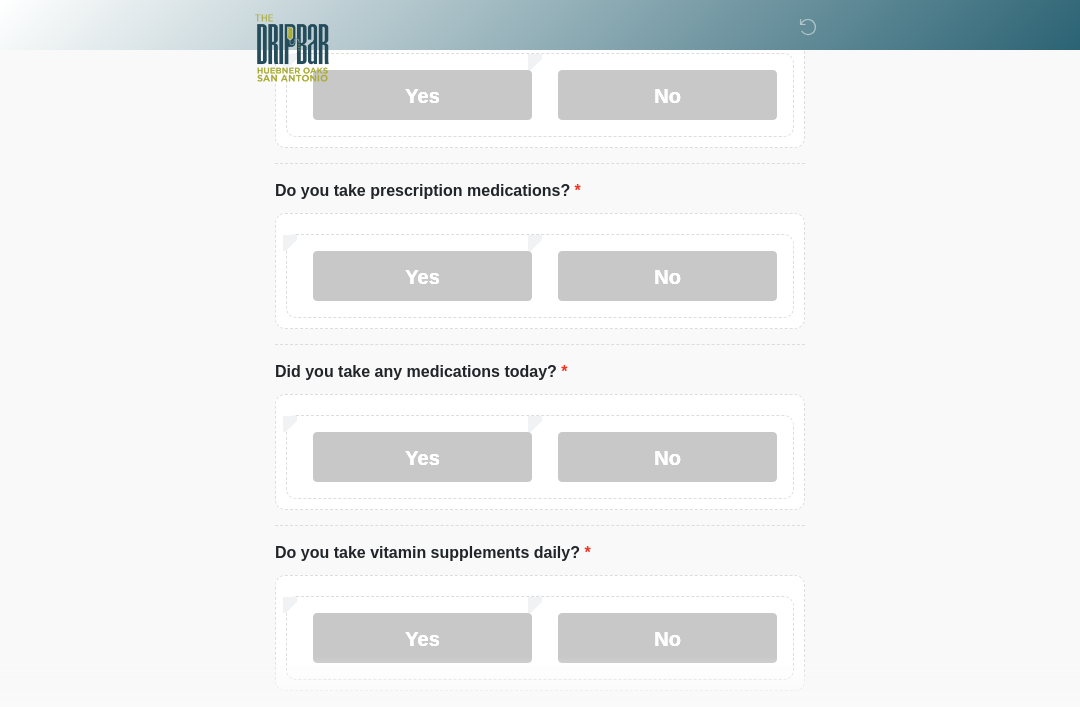 scroll, scrollTop: 877, scrollLeft: 0, axis: vertical 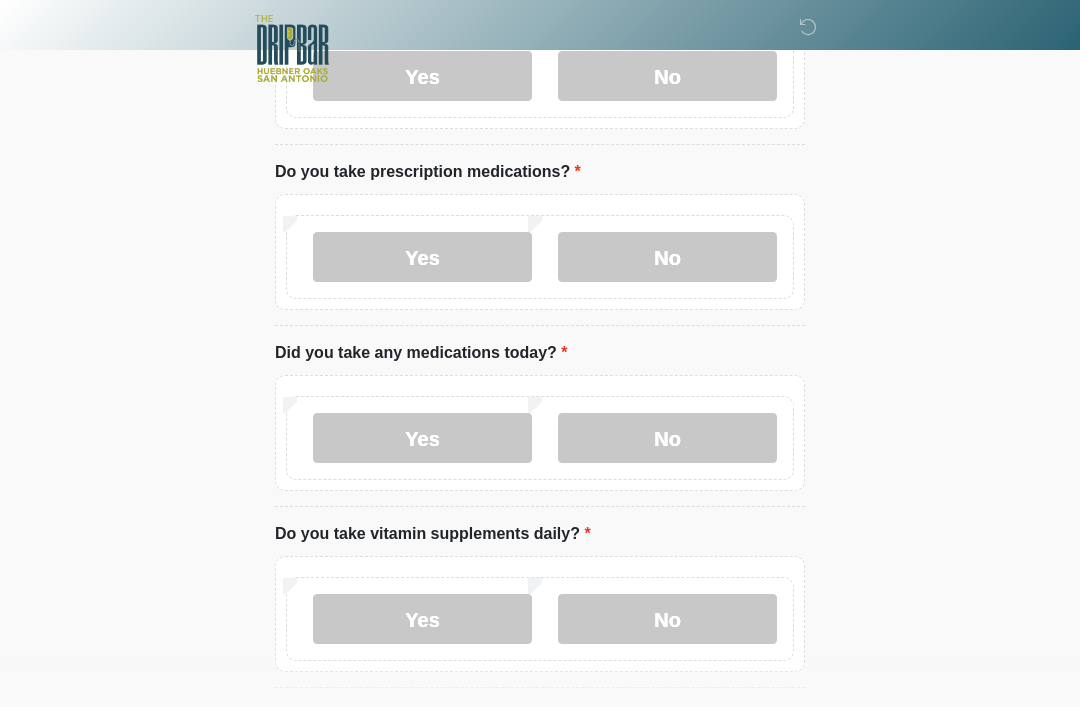click on "No" at bounding box center (667, 257) 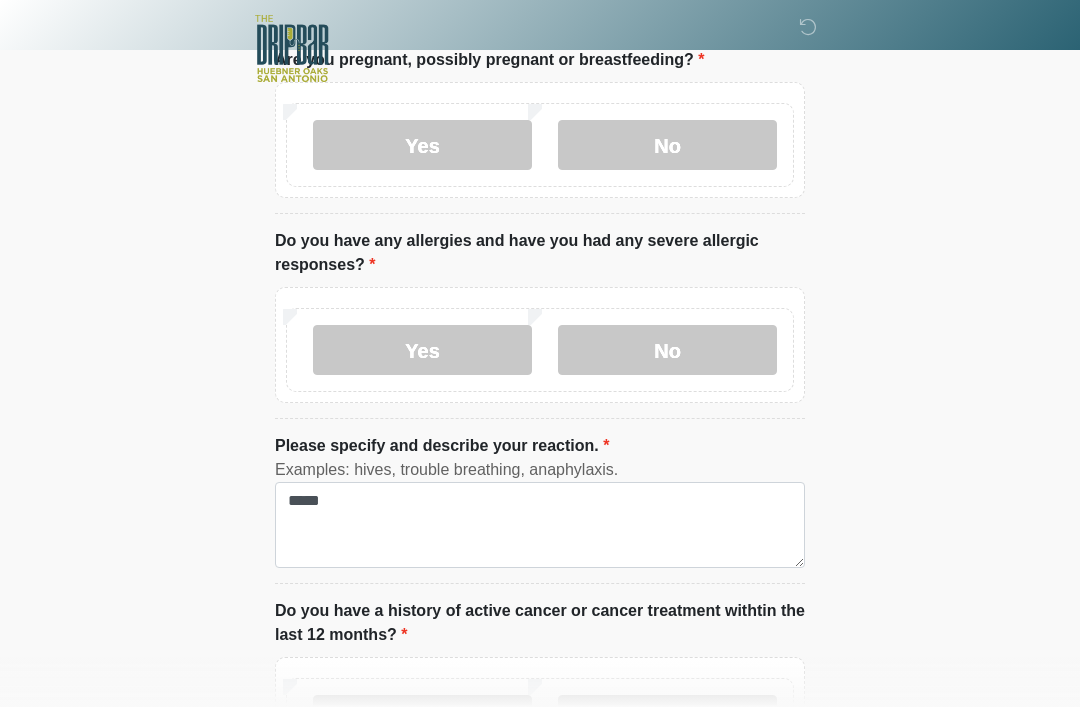 scroll, scrollTop: 324, scrollLeft: 0, axis: vertical 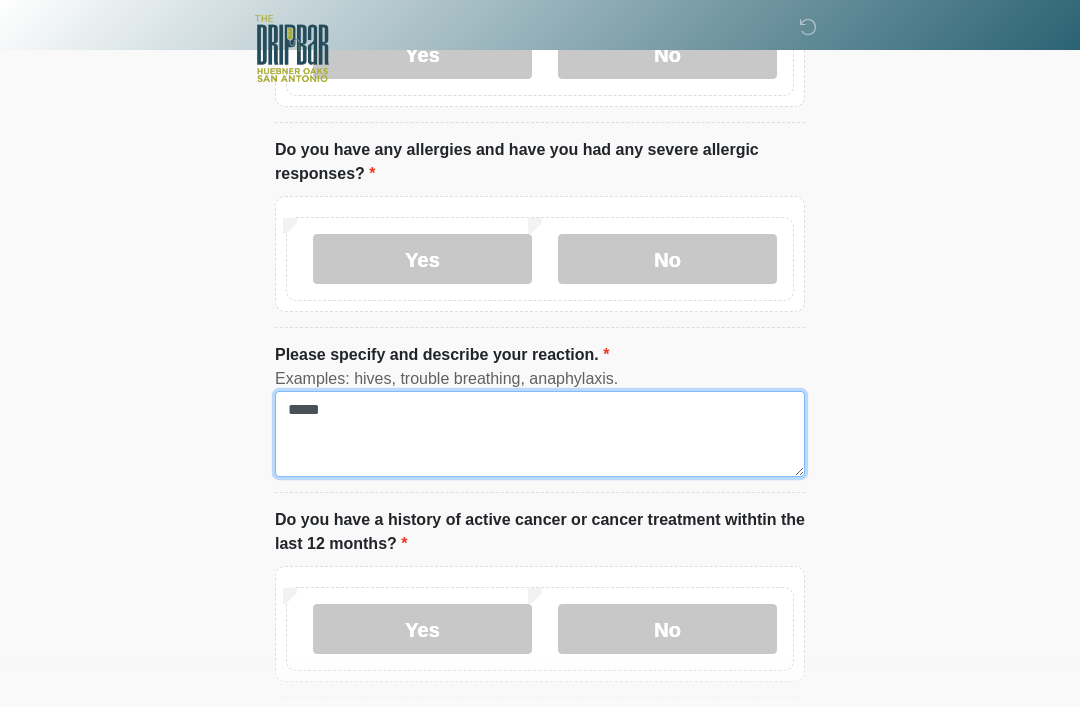 click on "*****" at bounding box center (540, 434) 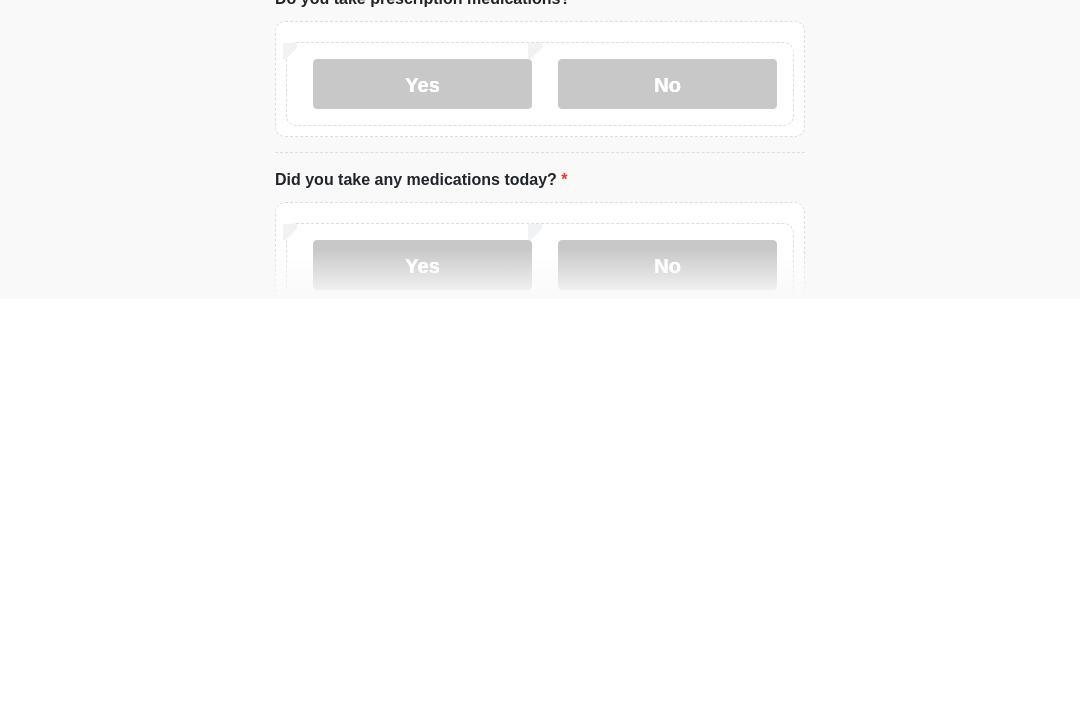 type on "**********" 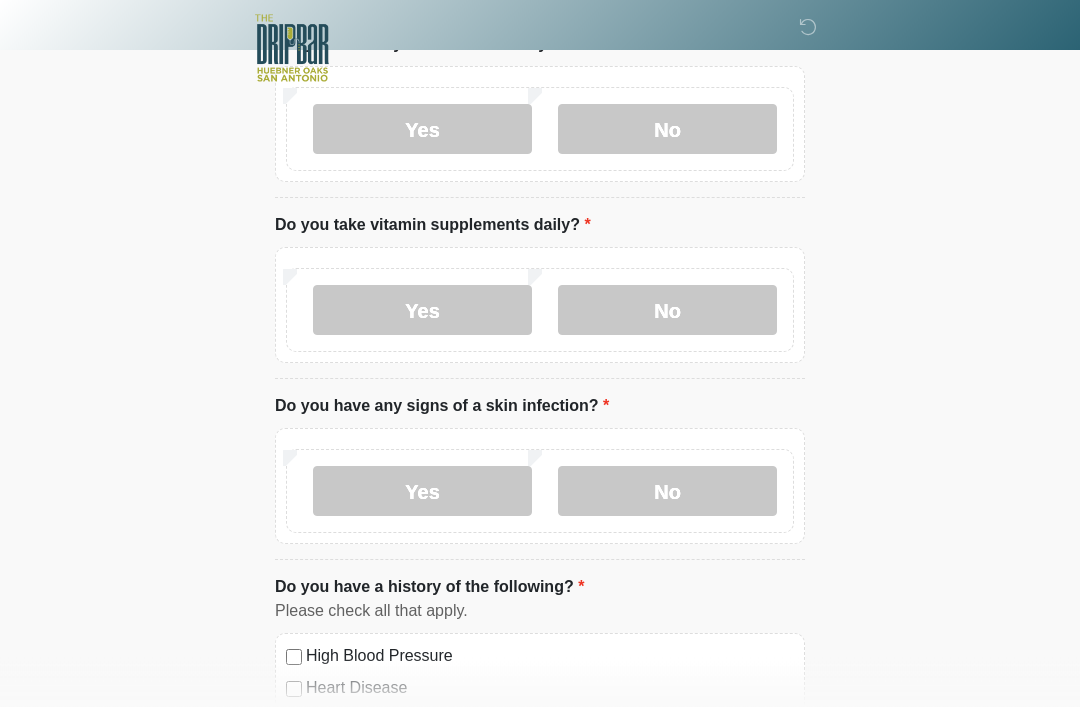 scroll, scrollTop: 1181, scrollLeft: 0, axis: vertical 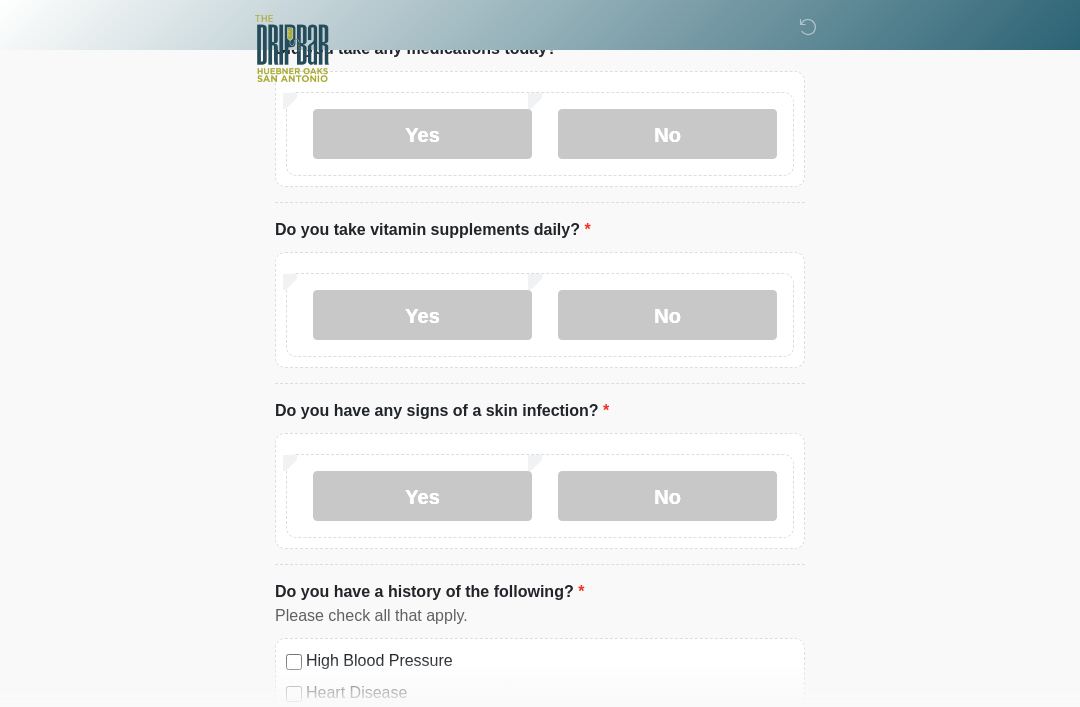 click on "No" at bounding box center [667, 315] 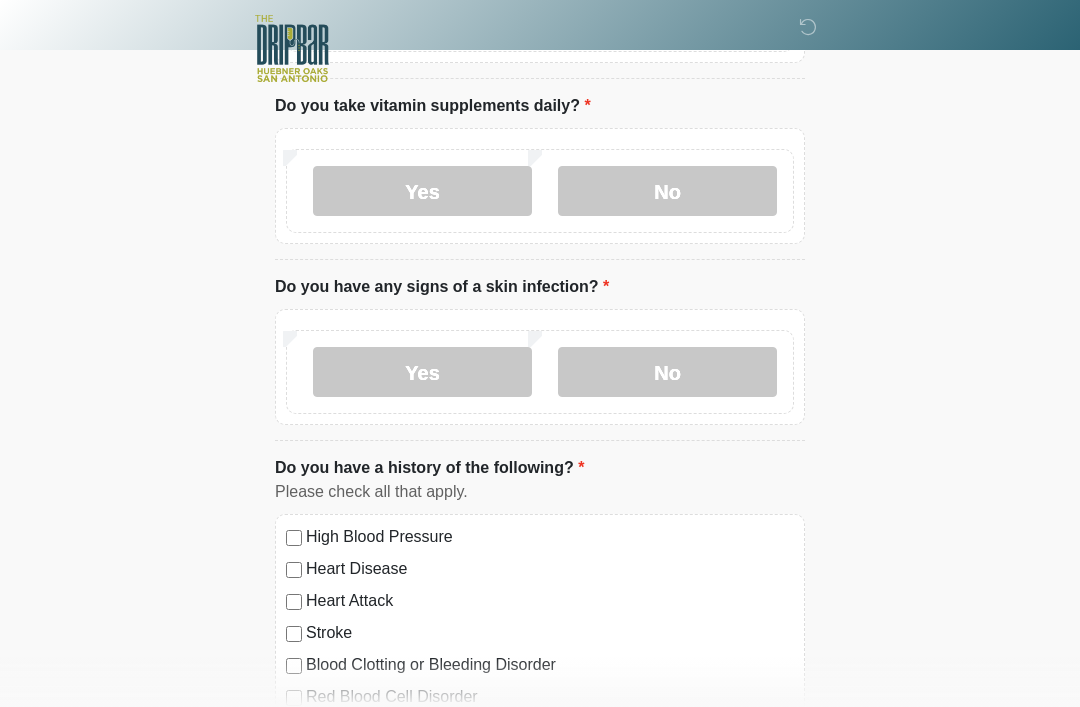 click on "No" at bounding box center (667, 372) 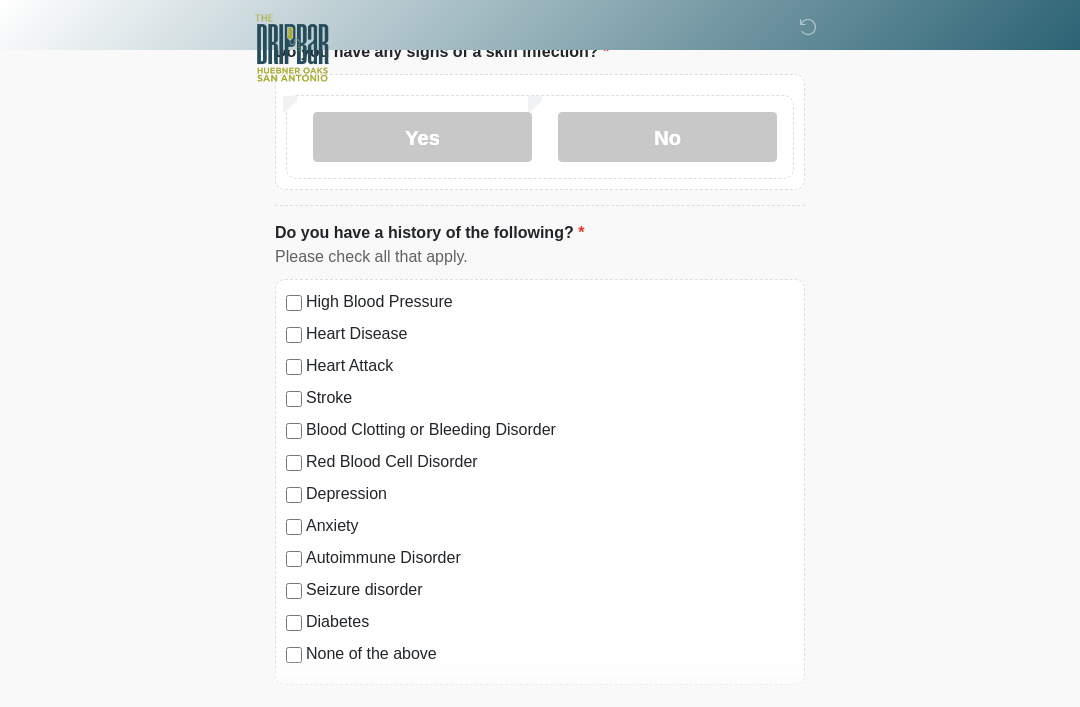 scroll, scrollTop: 1627, scrollLeft: 0, axis: vertical 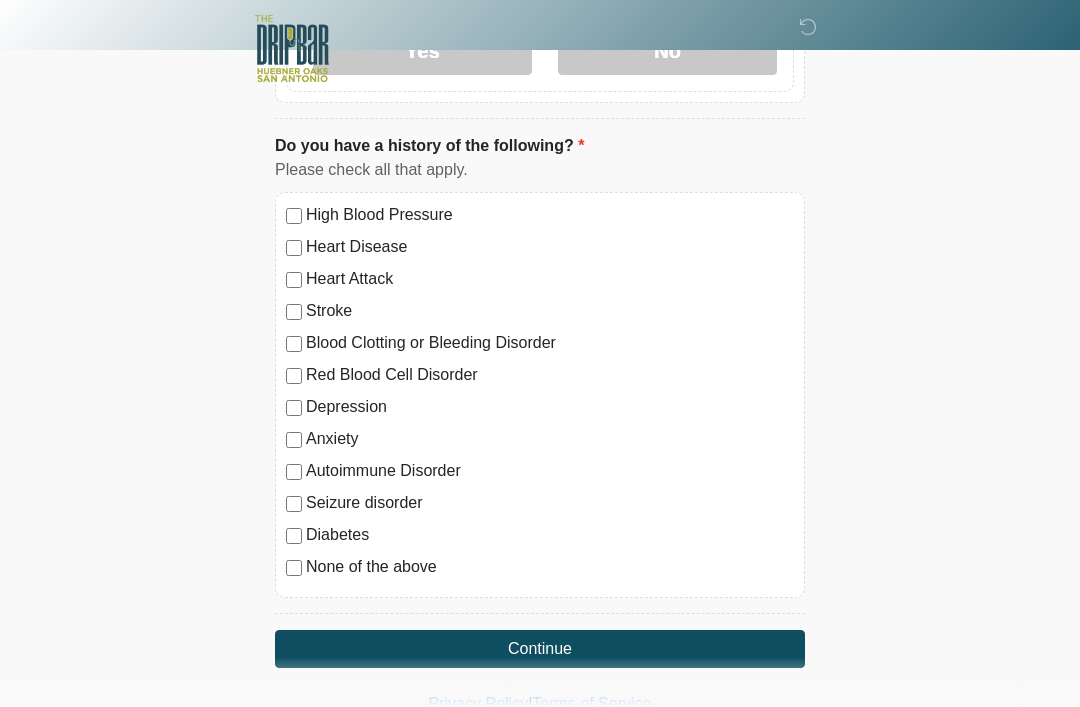 click on "Continue" at bounding box center (540, 649) 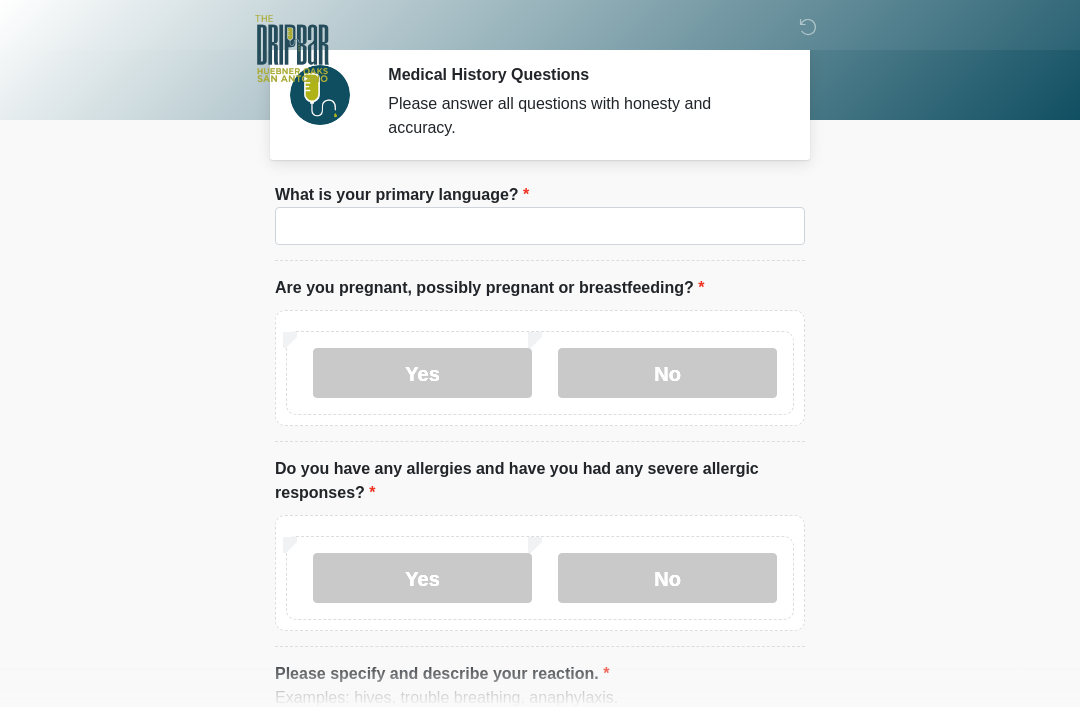 scroll, scrollTop: 0, scrollLeft: 0, axis: both 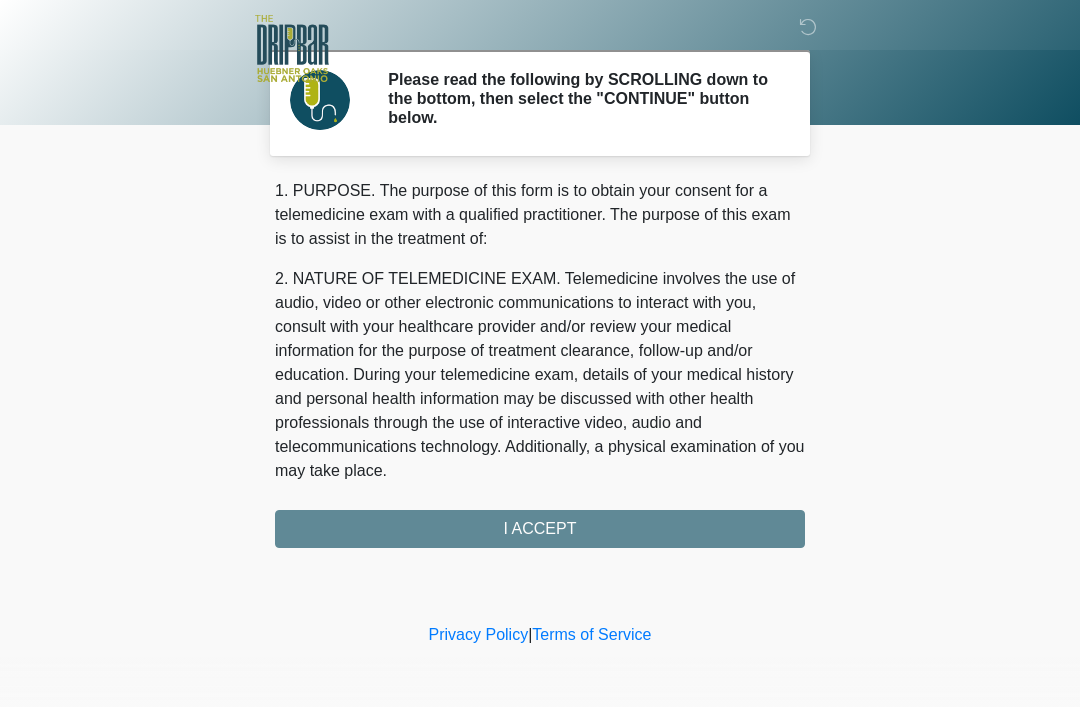 click on "1. PURPOSE. The purpose of this form is to obtain your consent for a telemedicine exam with a qualified practitioner. The purpose of this exam is to assist in the treatment of:  2. NATURE OF TELEMEDICINE EXAM. Telemedicine involves the use of audio, video or other electronic communications to interact with you, consult with your healthcare provider and/or review your medical information for the purpose of treatment clearance, follow-up and/or education. During your telemedicine exam, details of your medical history and personal health information may be discussed with other health professionals through the use of interactive video, audio and telecommunications technology. Additionally, a physical examination of you may take place. 4. HEALTHCARE INSTITUTION. The DRIPBaR - The Strand at Huebner Oaks has medical and non-medical technical personnel who may participate in the telemedicine exam to aid in the audio/video link with the qualified practitioner.
I ACCEPT" at bounding box center [540, 363] 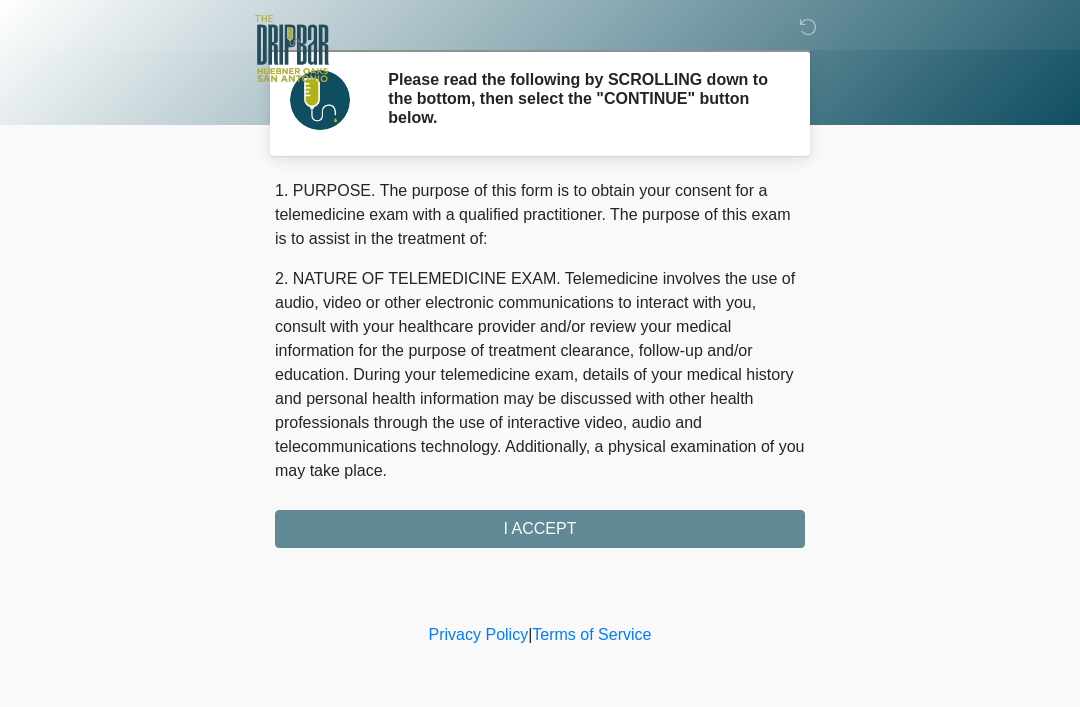 click on "1. PURPOSE. The purpose of this form is to obtain your consent for a telemedicine exam with a qualified practitioner. The purpose of this exam is to assist in the treatment of:  2. NATURE OF TELEMEDICINE EXAM. Telemedicine involves the use of audio, video or other electronic communications to interact with you, consult with your healthcare provider and/or review your medical information for the purpose of treatment clearance, follow-up and/or education. During your telemedicine exam, details of your medical history and personal health information may be discussed with other health professionals through the use of interactive video, audio and telecommunications technology. Additionally, a physical examination of you may take place. 4. HEALTHCARE INSTITUTION. The DRIPBaR - The Strand at Huebner Oaks has medical and non-medical technical personnel who may participate in the telemedicine exam to aid in the audio/video link with the qualified practitioner.
I ACCEPT" at bounding box center [540, 363] 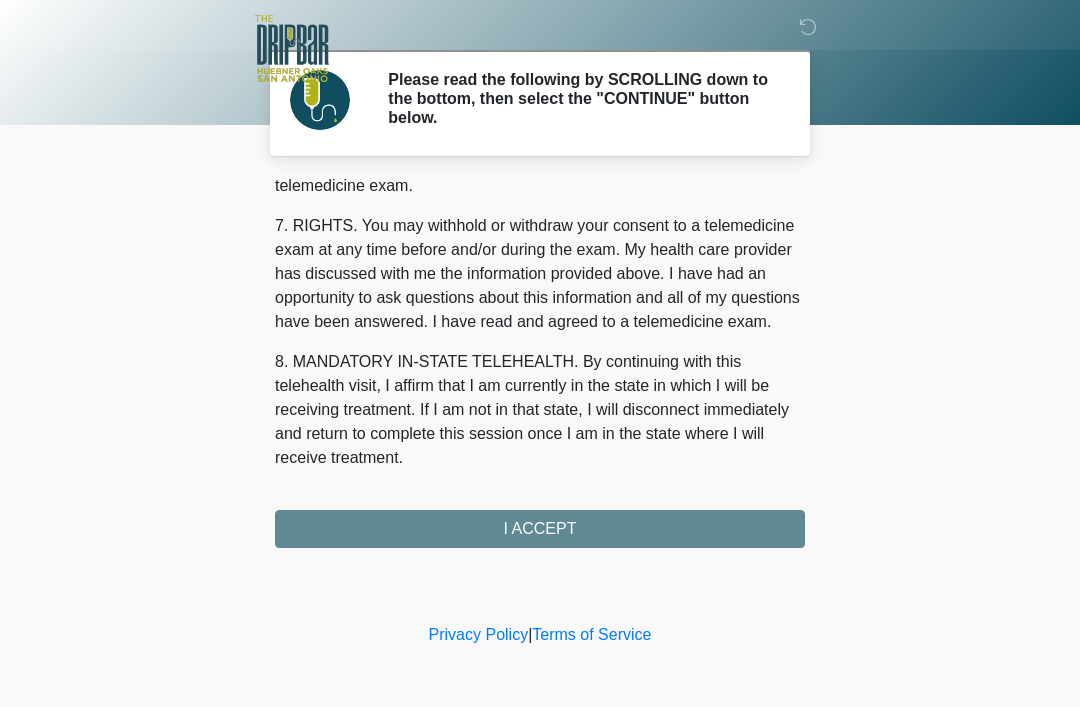 click on "I ACCEPT" at bounding box center (540, 529) 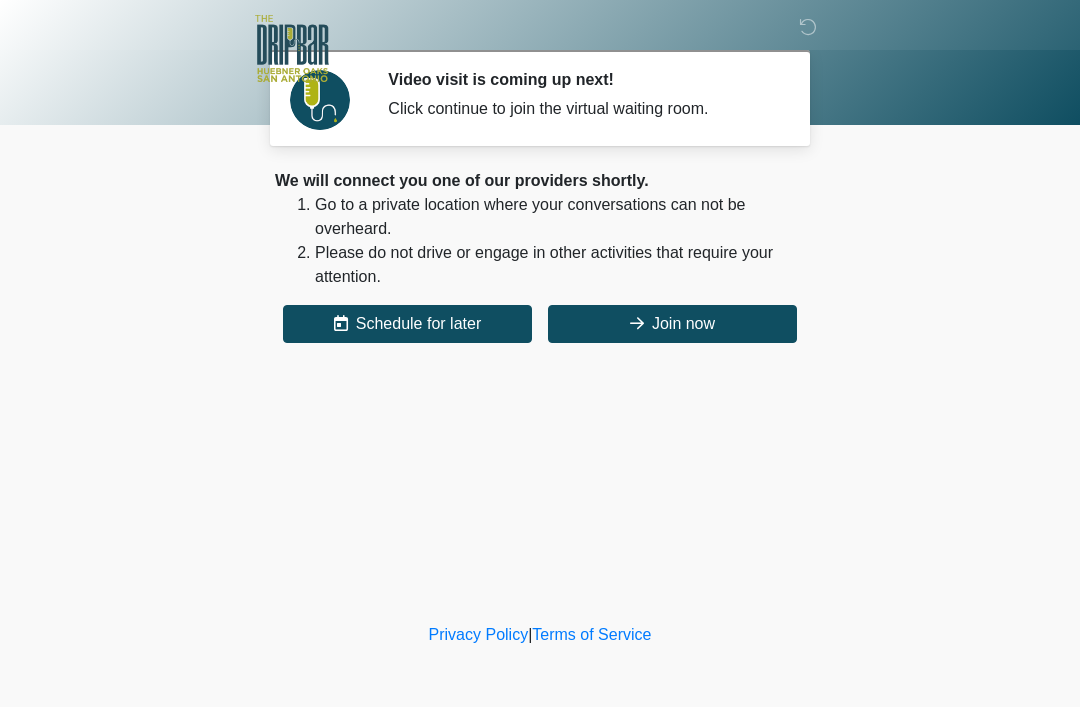 click on "Join now" at bounding box center [672, 324] 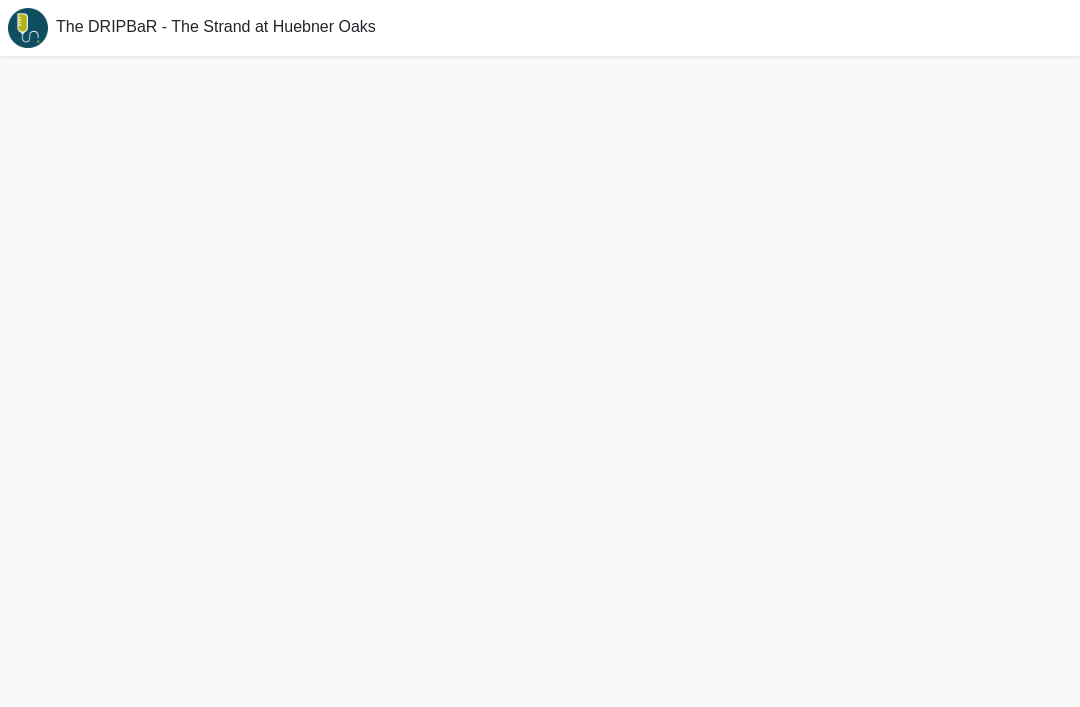scroll, scrollTop: 0, scrollLeft: 0, axis: both 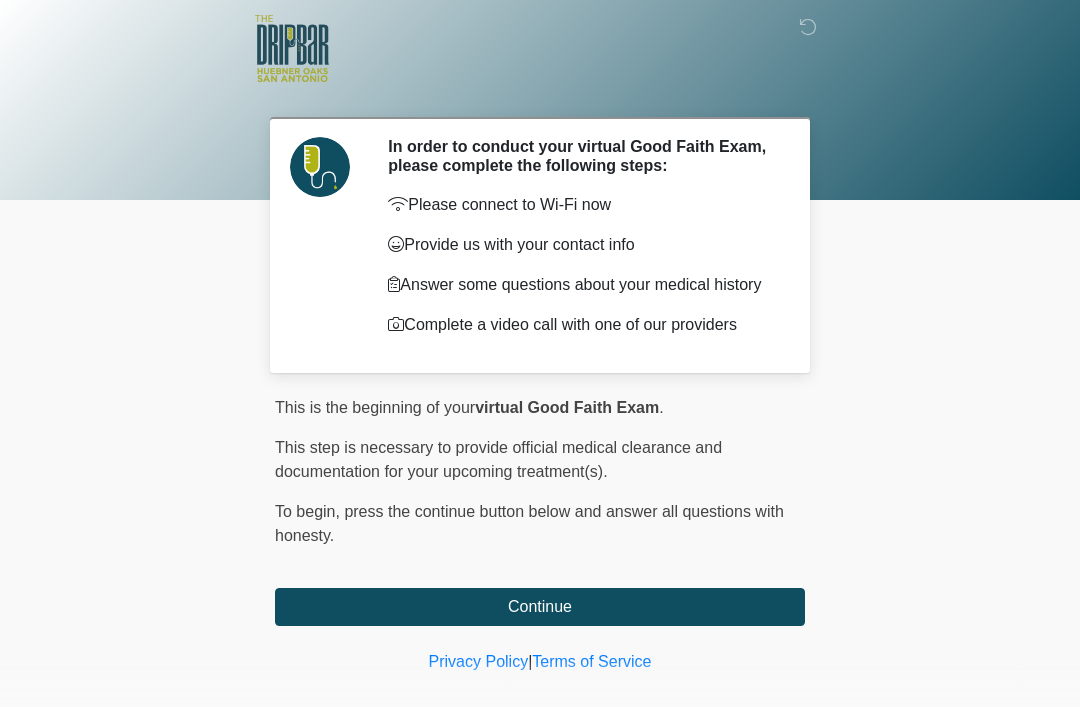 click on "Continue" at bounding box center (540, 607) 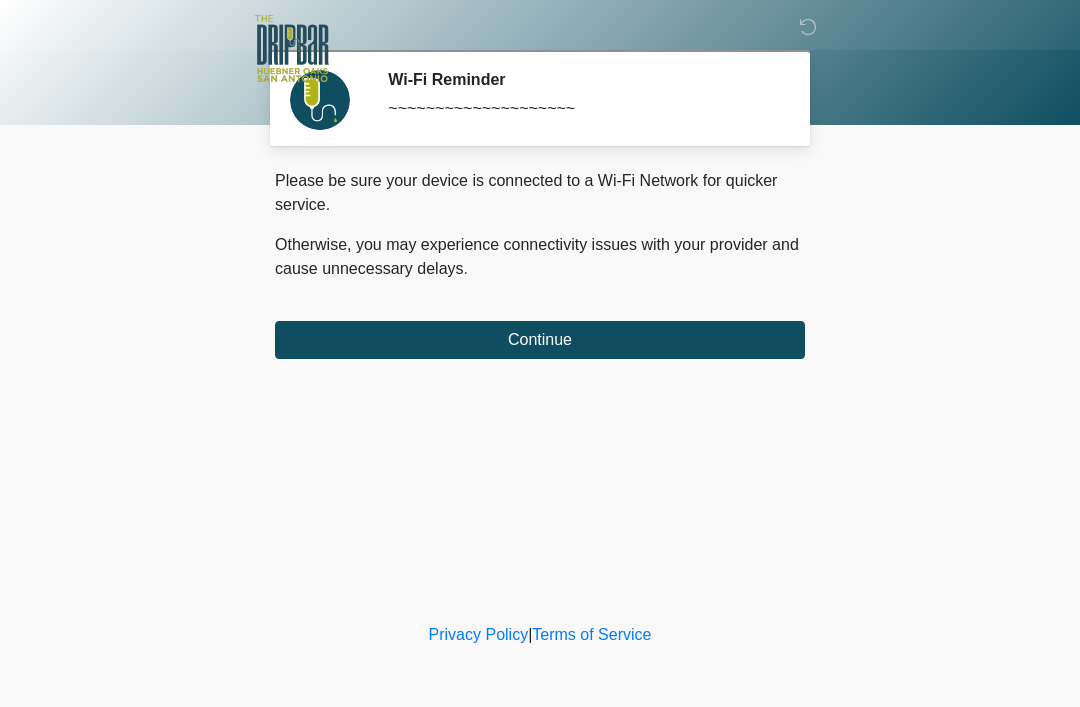 click on "Continue" at bounding box center [540, 340] 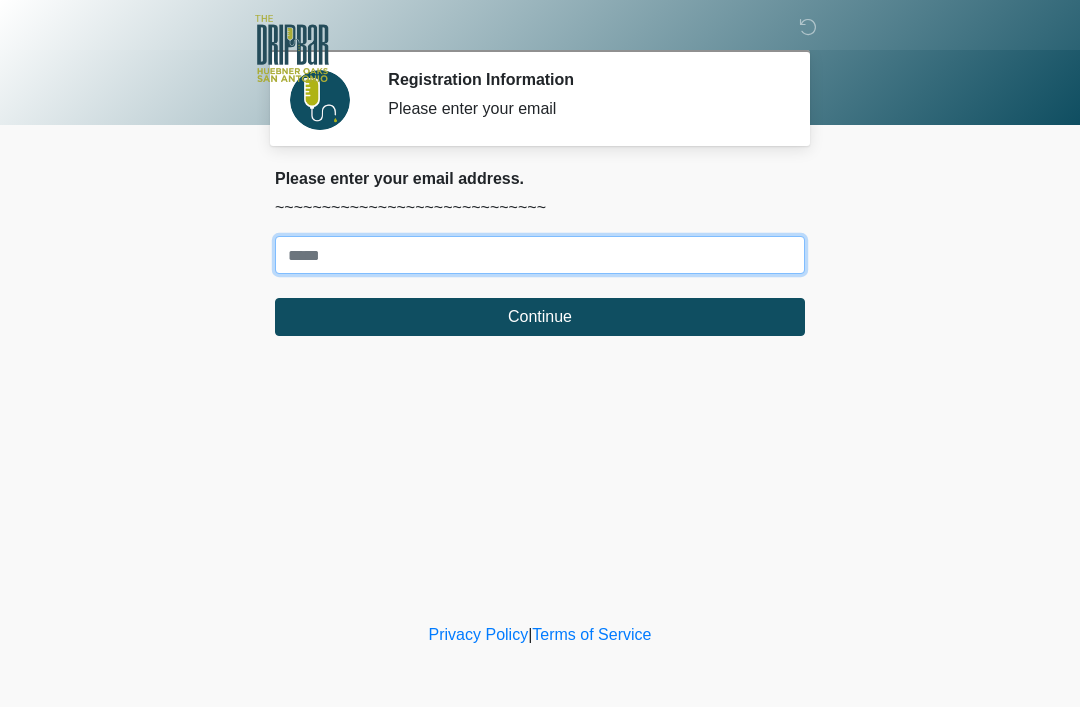 click on "Where should we email your treatment plan?" at bounding box center (540, 255) 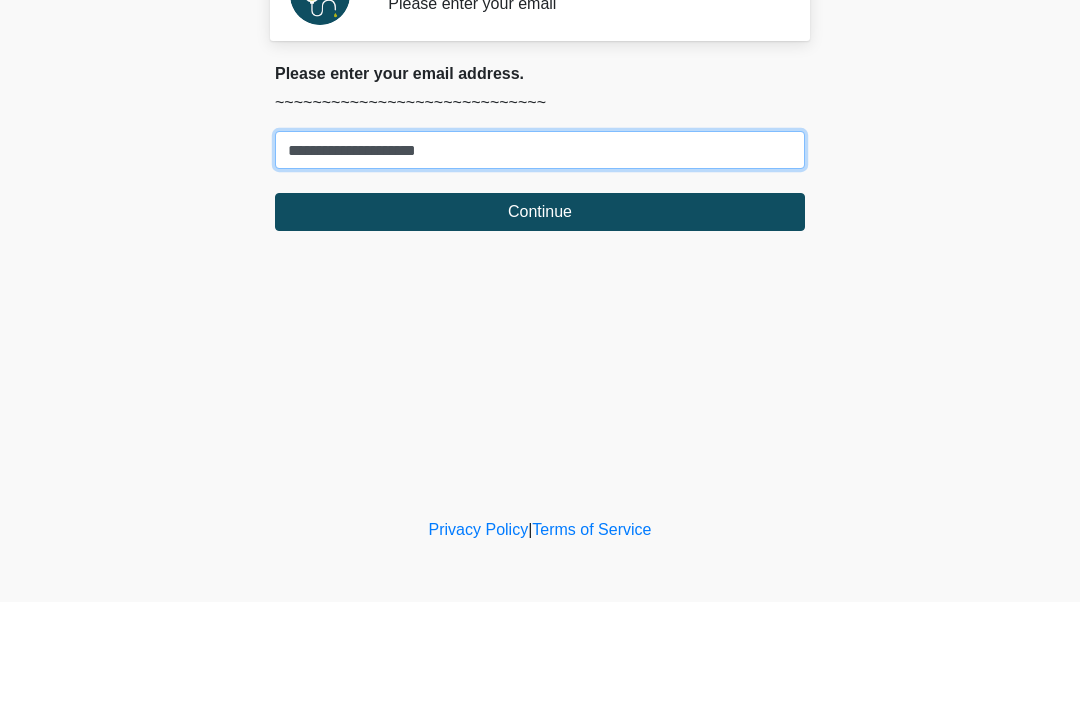 type on "**********" 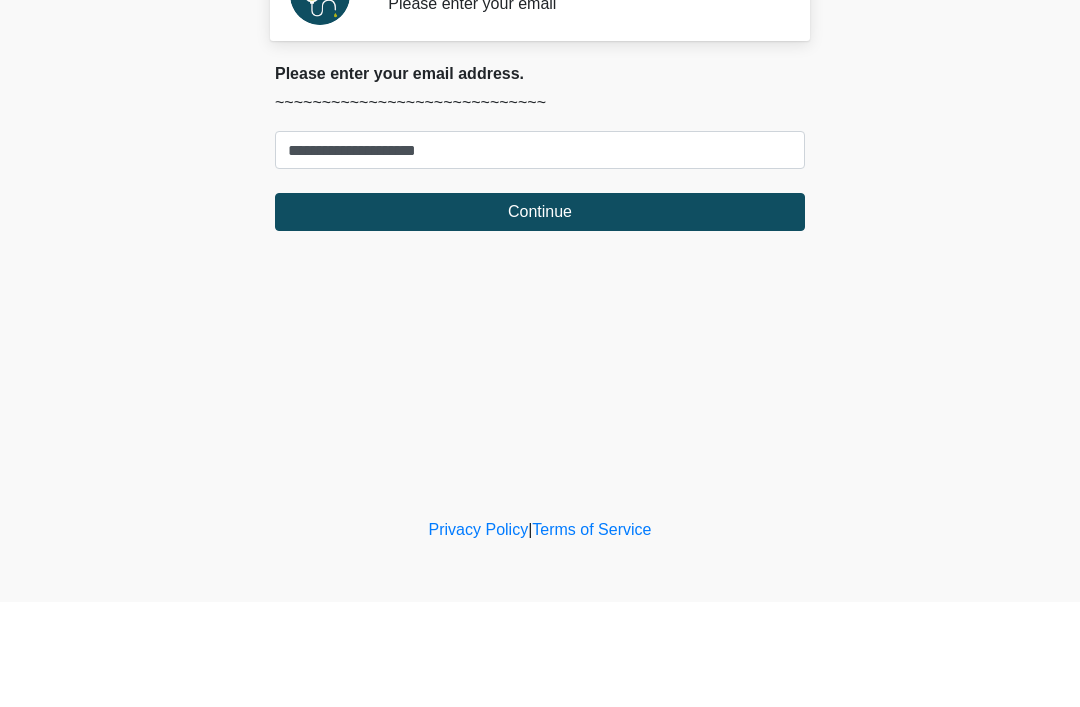 click on "Continue" at bounding box center (540, 317) 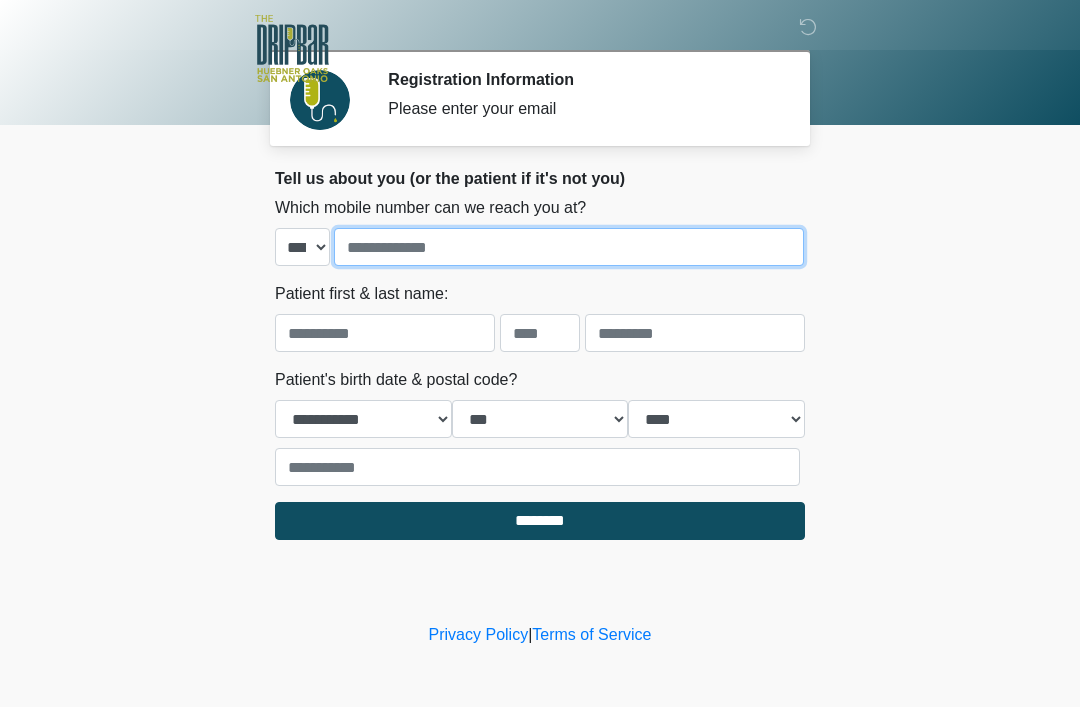 click at bounding box center [569, 247] 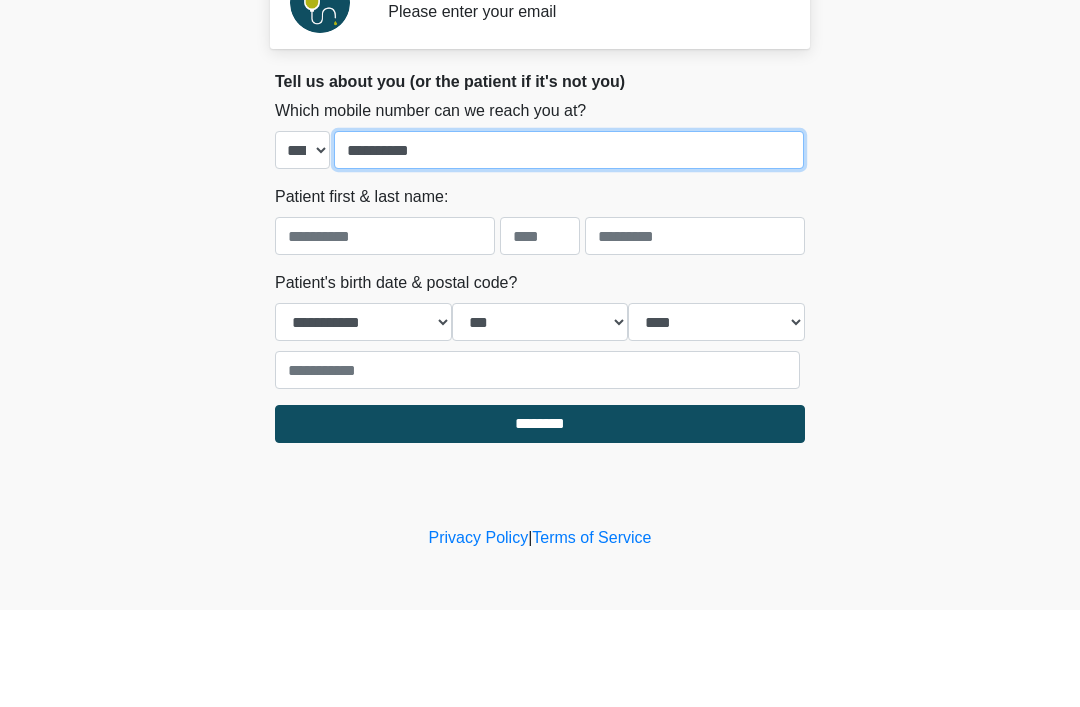 type on "**********" 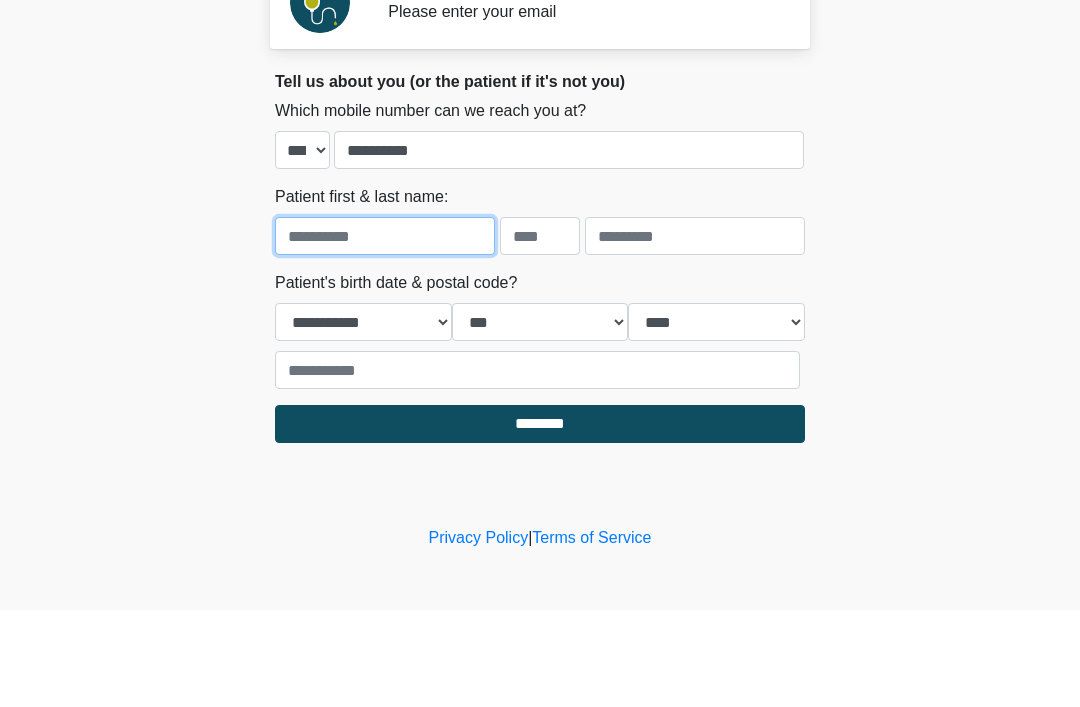click at bounding box center [385, 333] 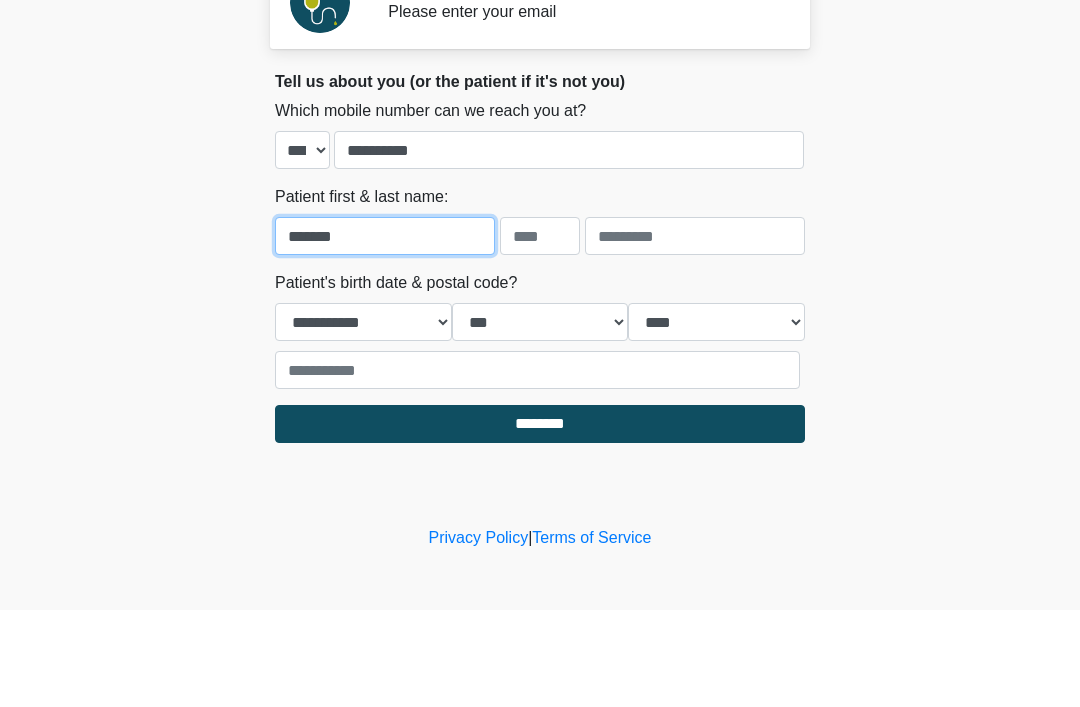 type on "******" 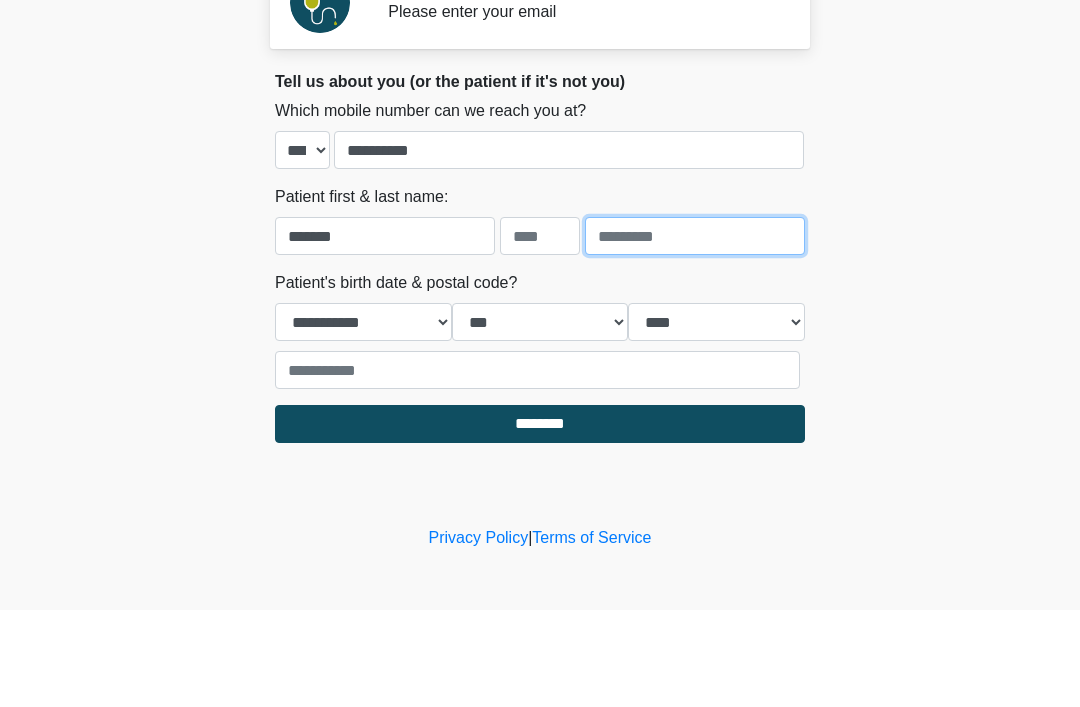 click at bounding box center (695, 333) 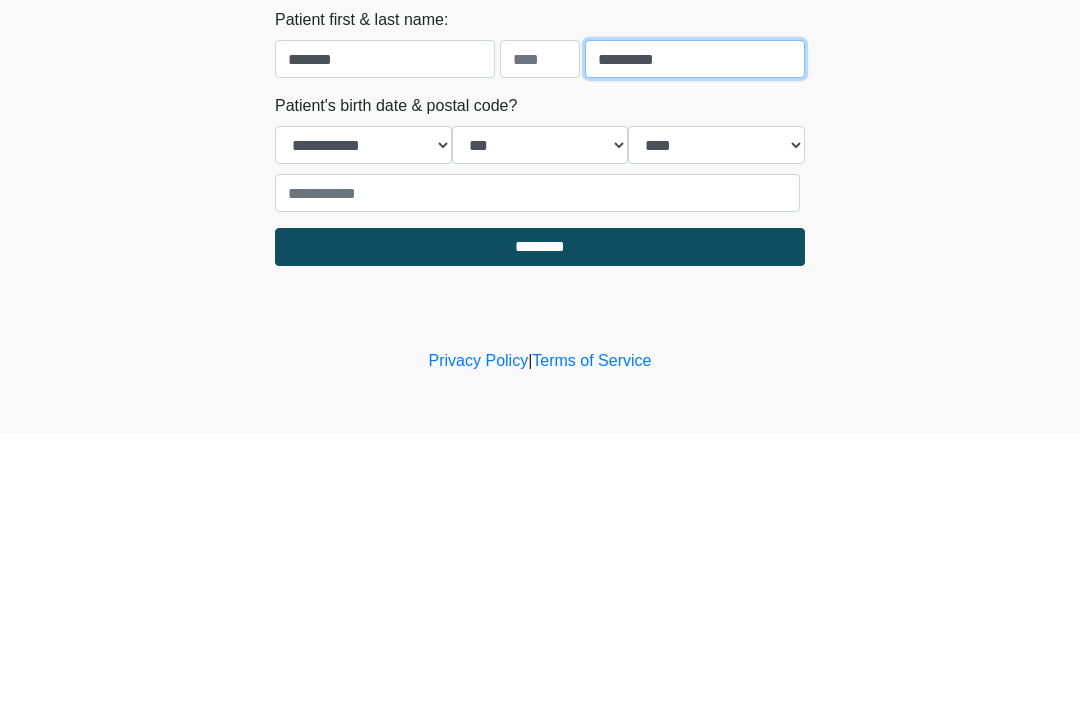 type on "*********" 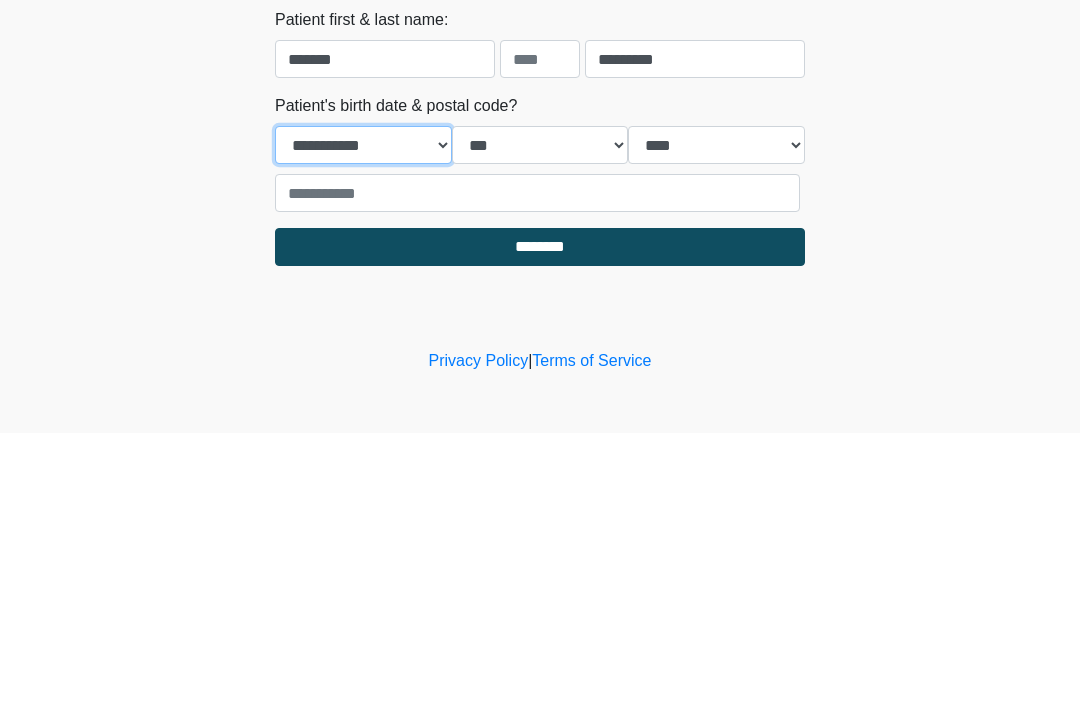 click on "**********" at bounding box center [363, 419] 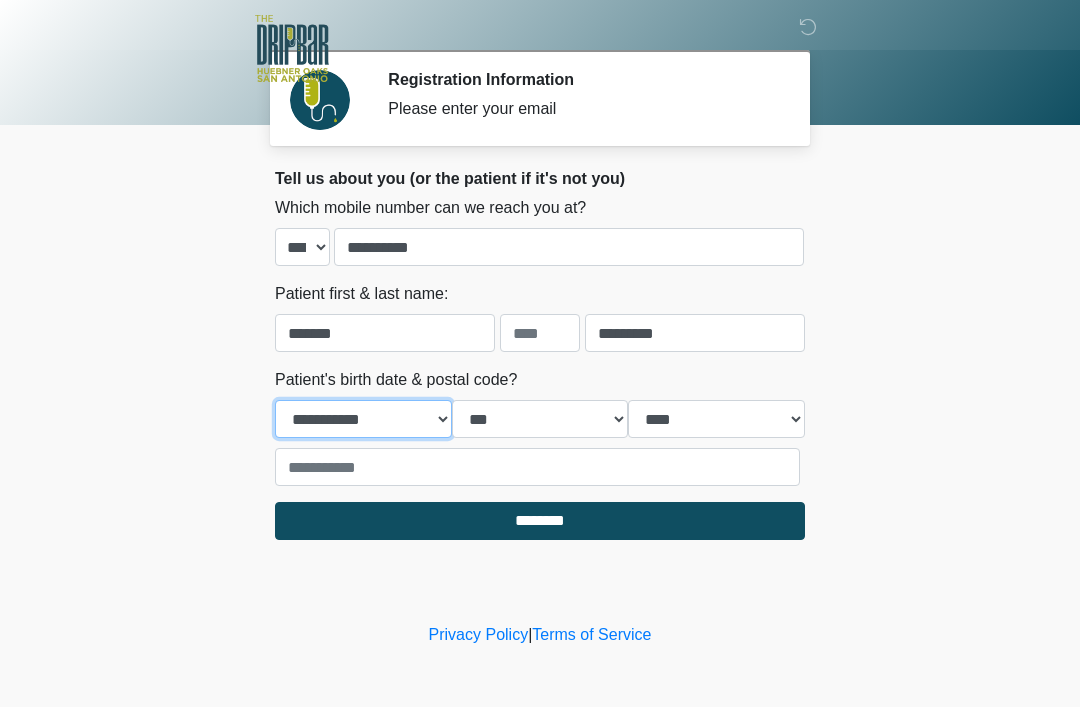 select on "**" 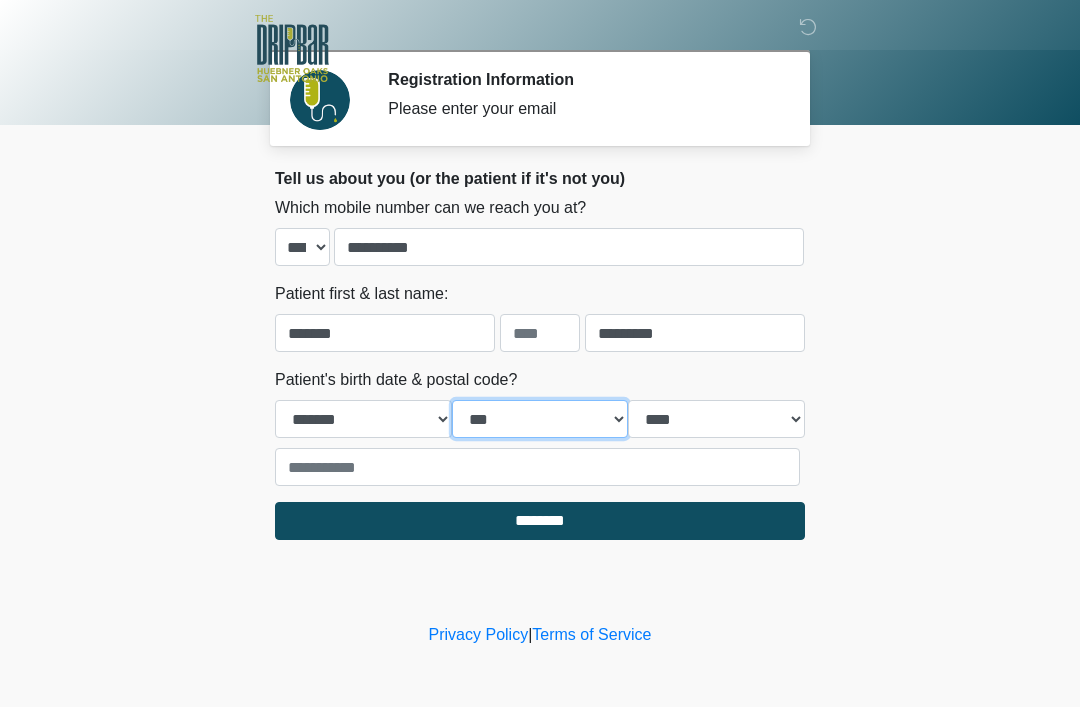 click on "***
*
*
*
*
*
*
*
*
*
**
**
**
**
**
**
**
**
**
**
**
**
**
**
**
**
**
**
**
**
**
**" at bounding box center [540, 419] 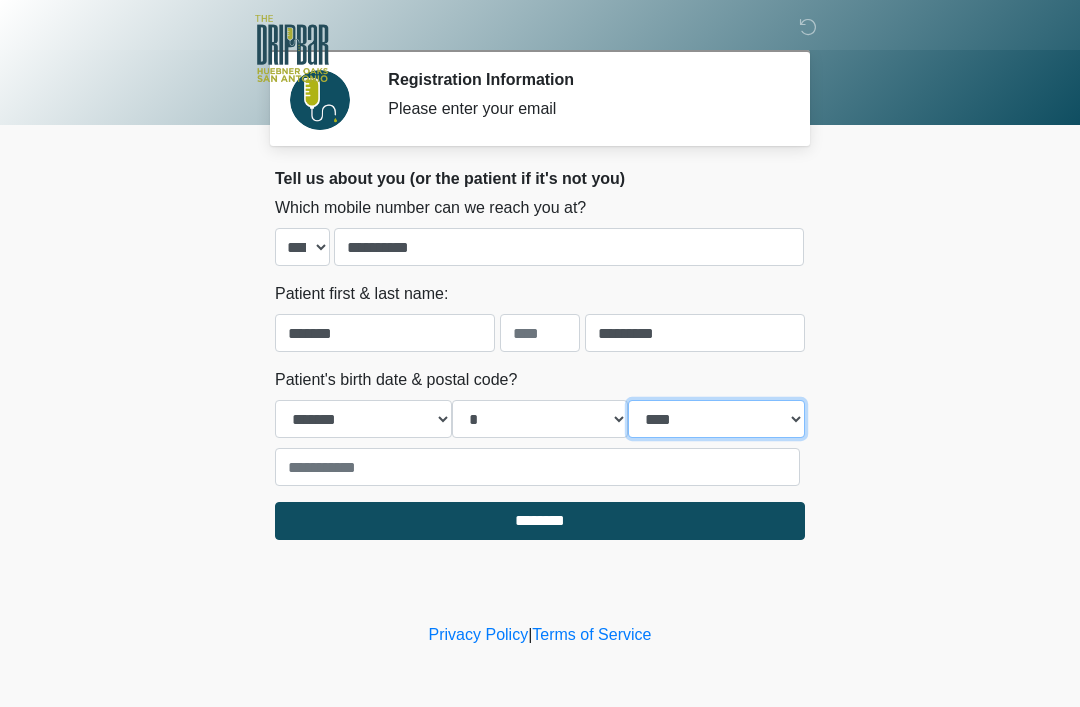 click on "****
****
****
****
****
****
****
****
****
****
****
****
****
****
****
****
****
****
****
****
****
****
****
****
****
****
****
****
****
****
****
****
****
****
****
****
****
****
****
****
****
****
****
****
****
****
****
****
****
****
****
****
****
****
****
****
****
****
****
****
****
****
****
****
****
****
****
****
****
****
****
****
****
****
****
****
****
****
****
****
****
****
****
****
****
****
****
****
****
****
****
****
****
****
****
****
****
****
****
****
****
****" at bounding box center [716, 419] 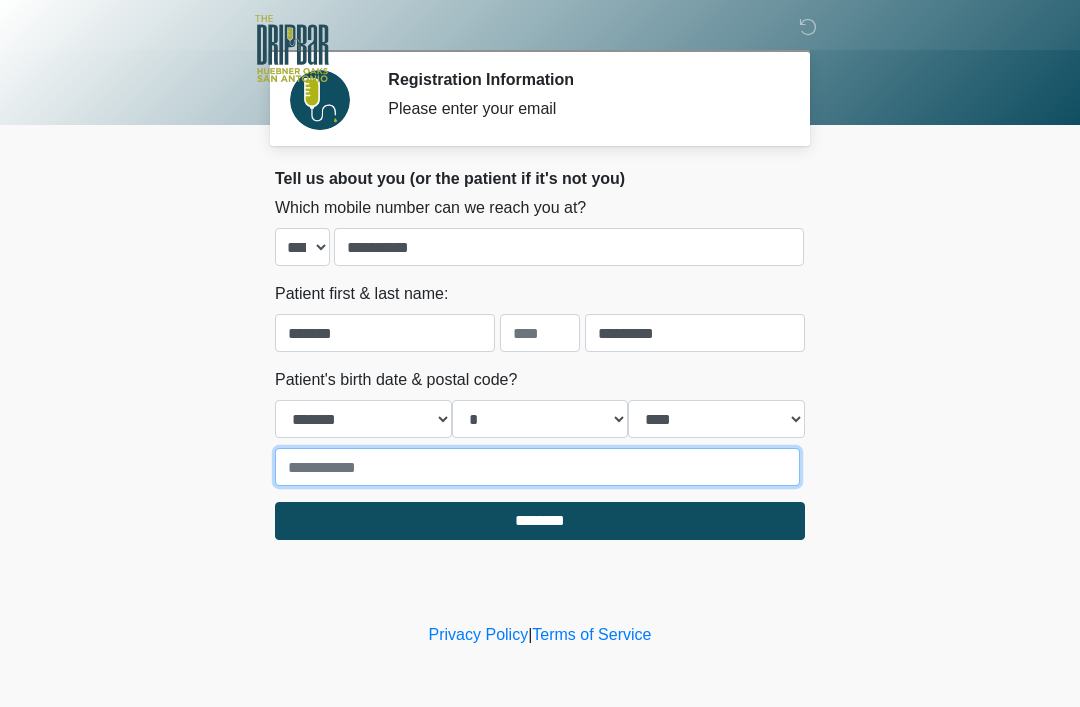click at bounding box center (537, 467) 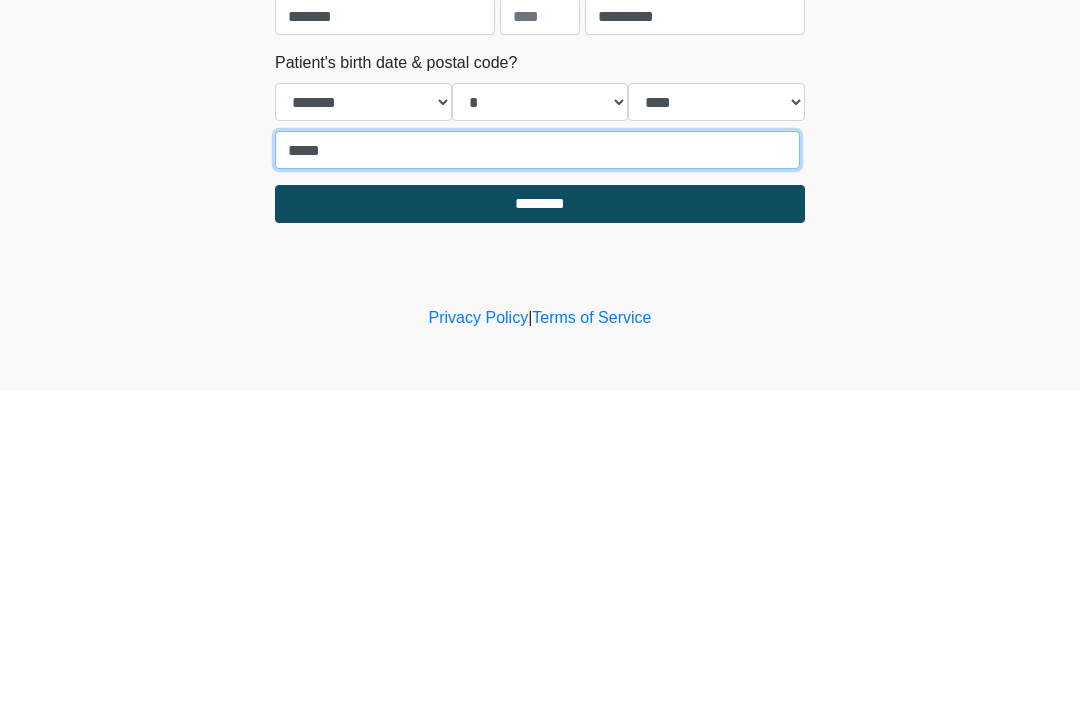 type on "*****" 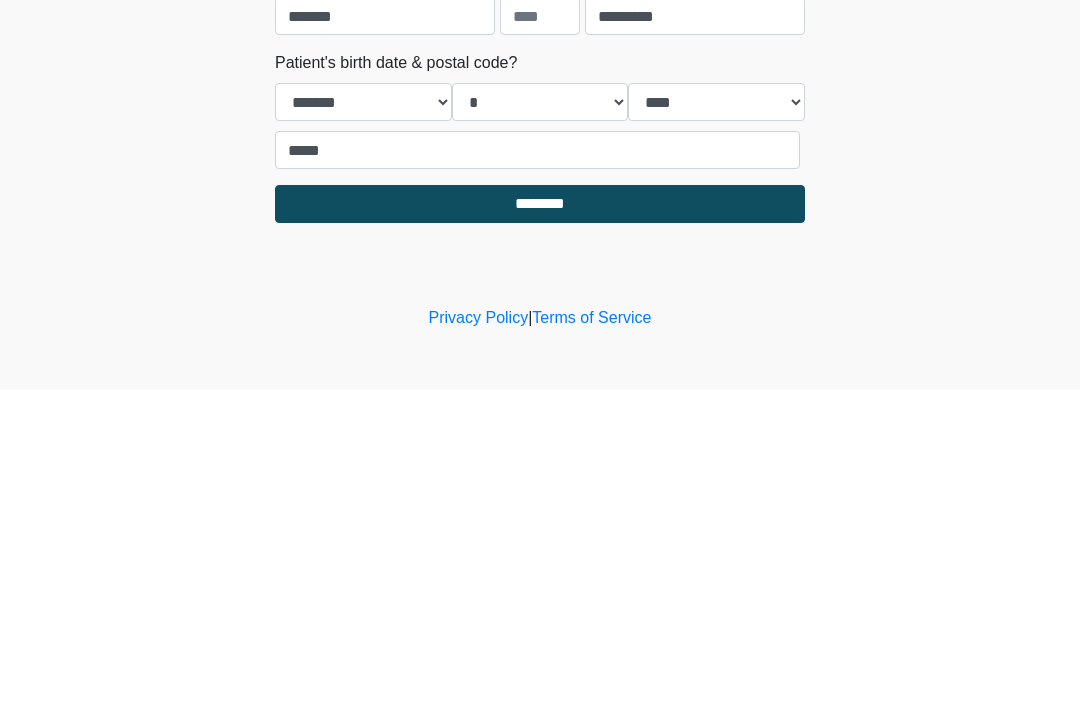 click on "********" at bounding box center [540, 521] 